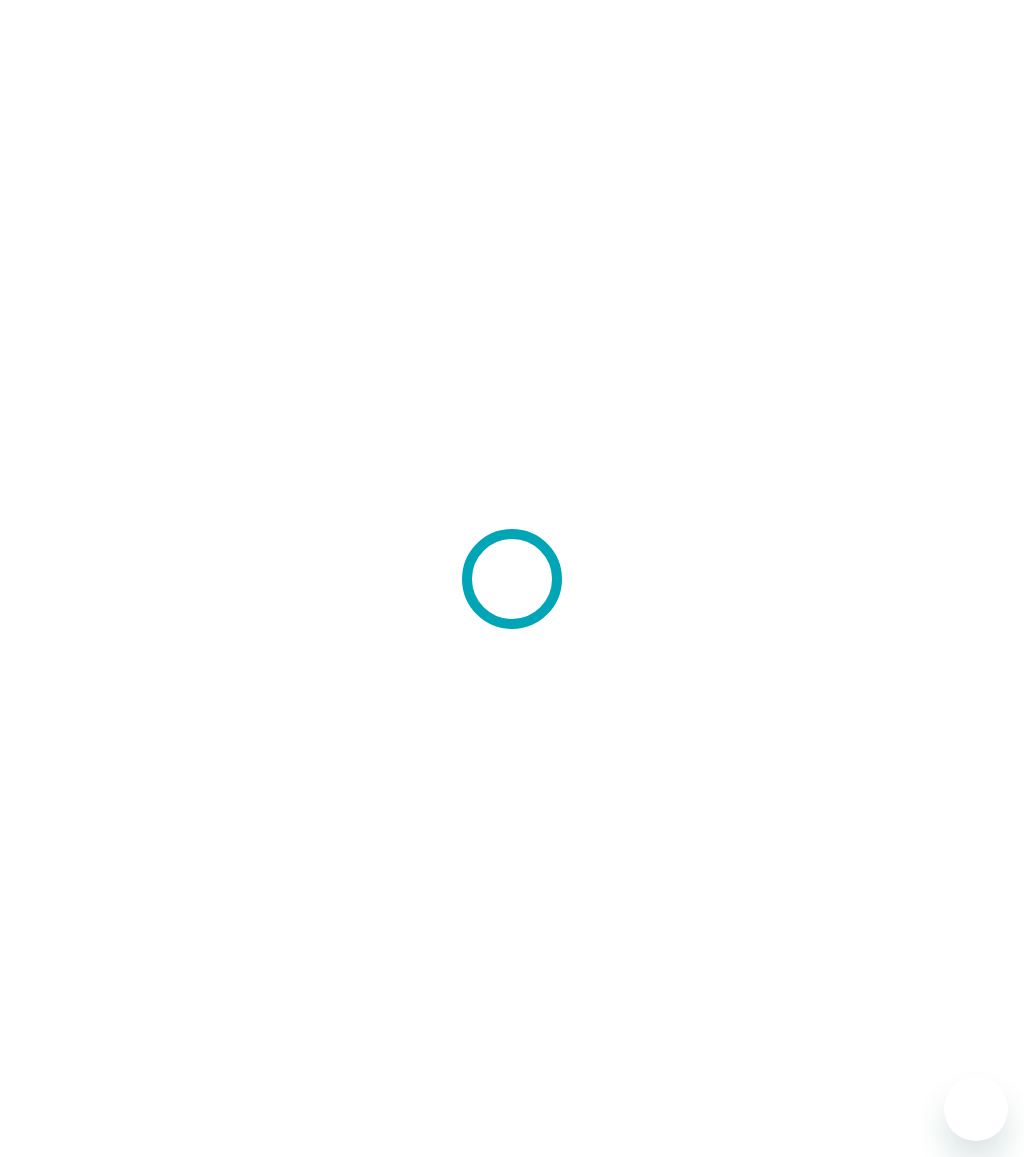 scroll, scrollTop: 0, scrollLeft: 0, axis: both 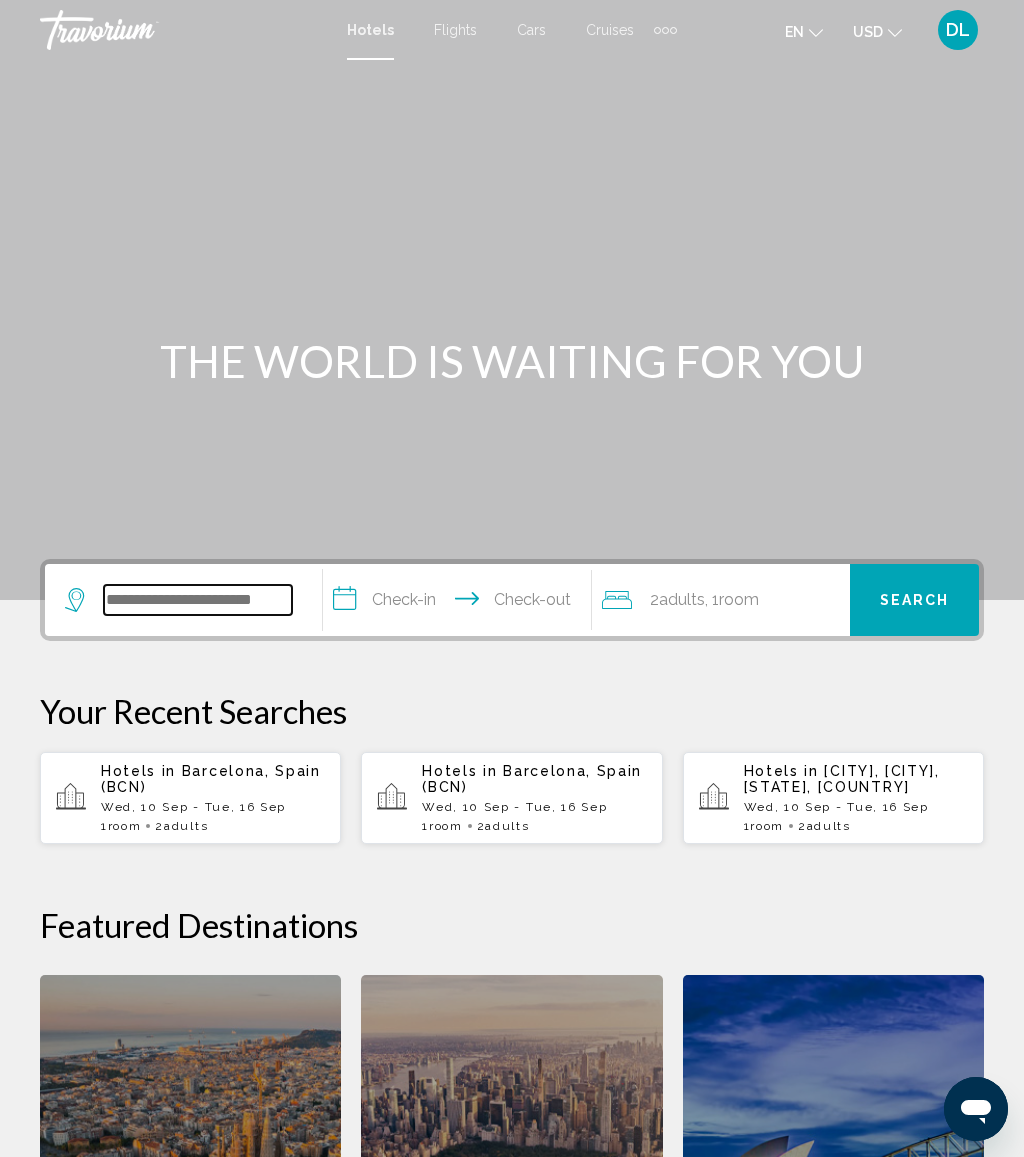 click at bounding box center [198, 600] 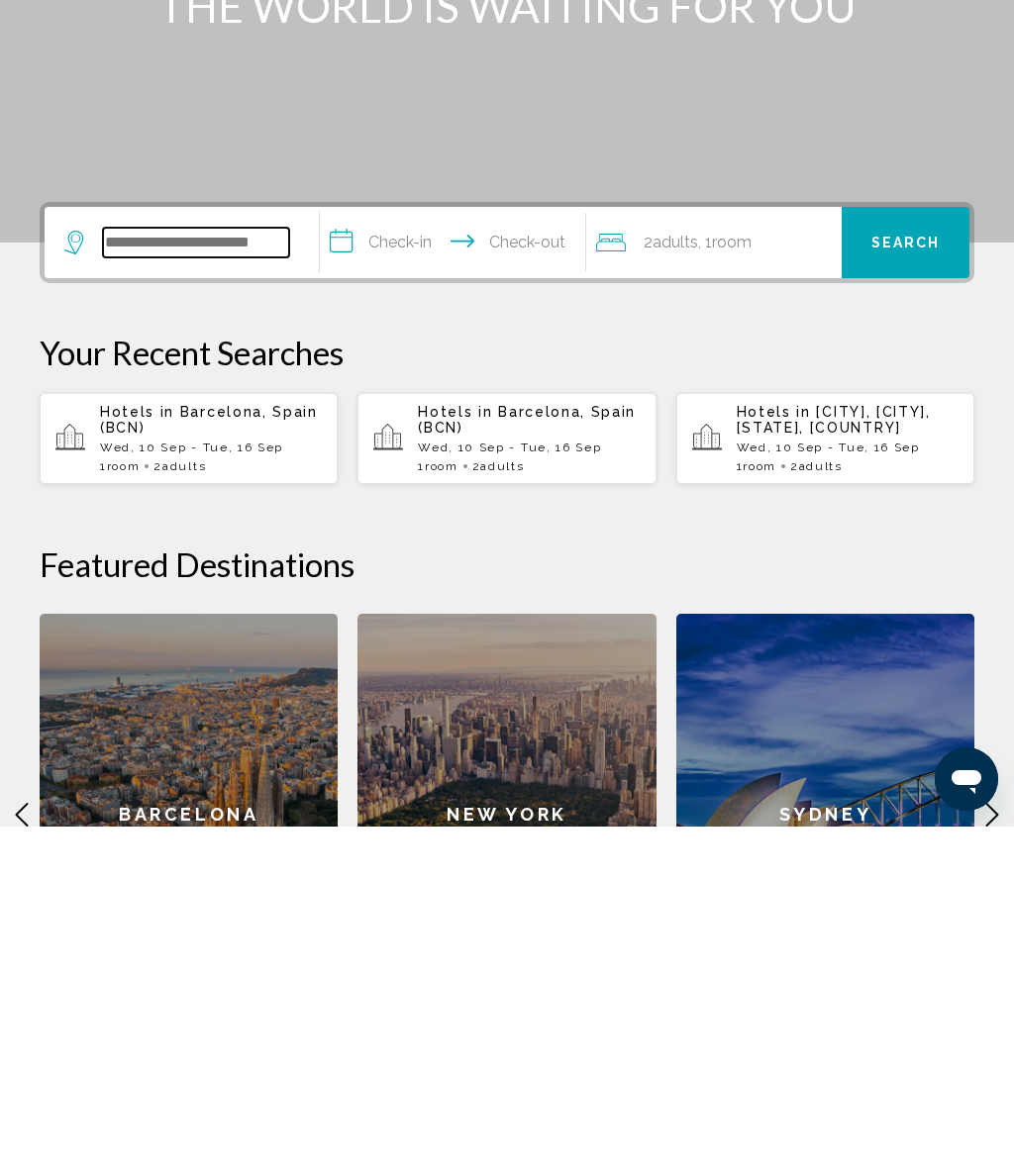 scroll, scrollTop: 140, scrollLeft: 0, axis: vertical 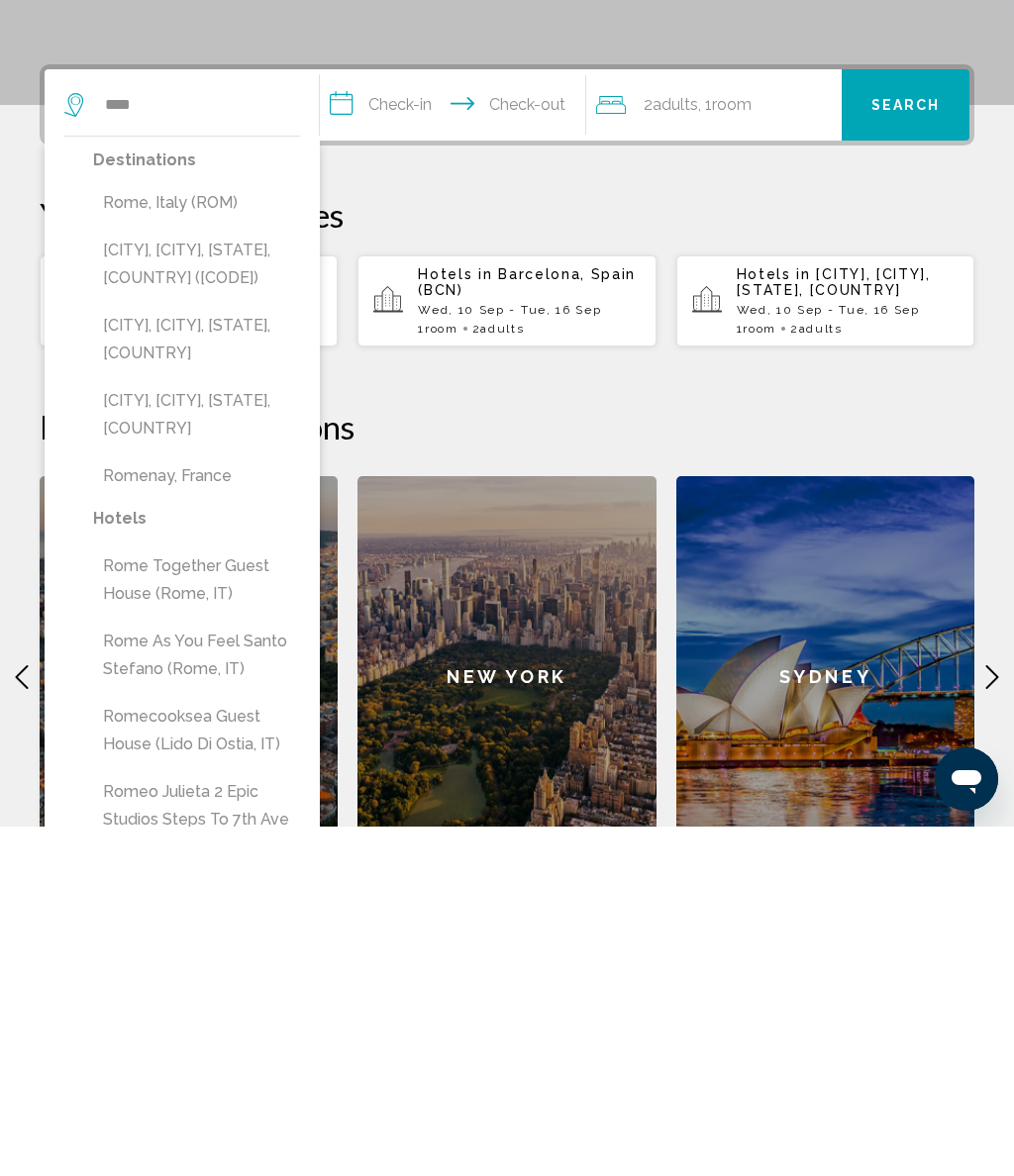 click on "Rome, Italy (ROM)" at bounding box center [196, 552] 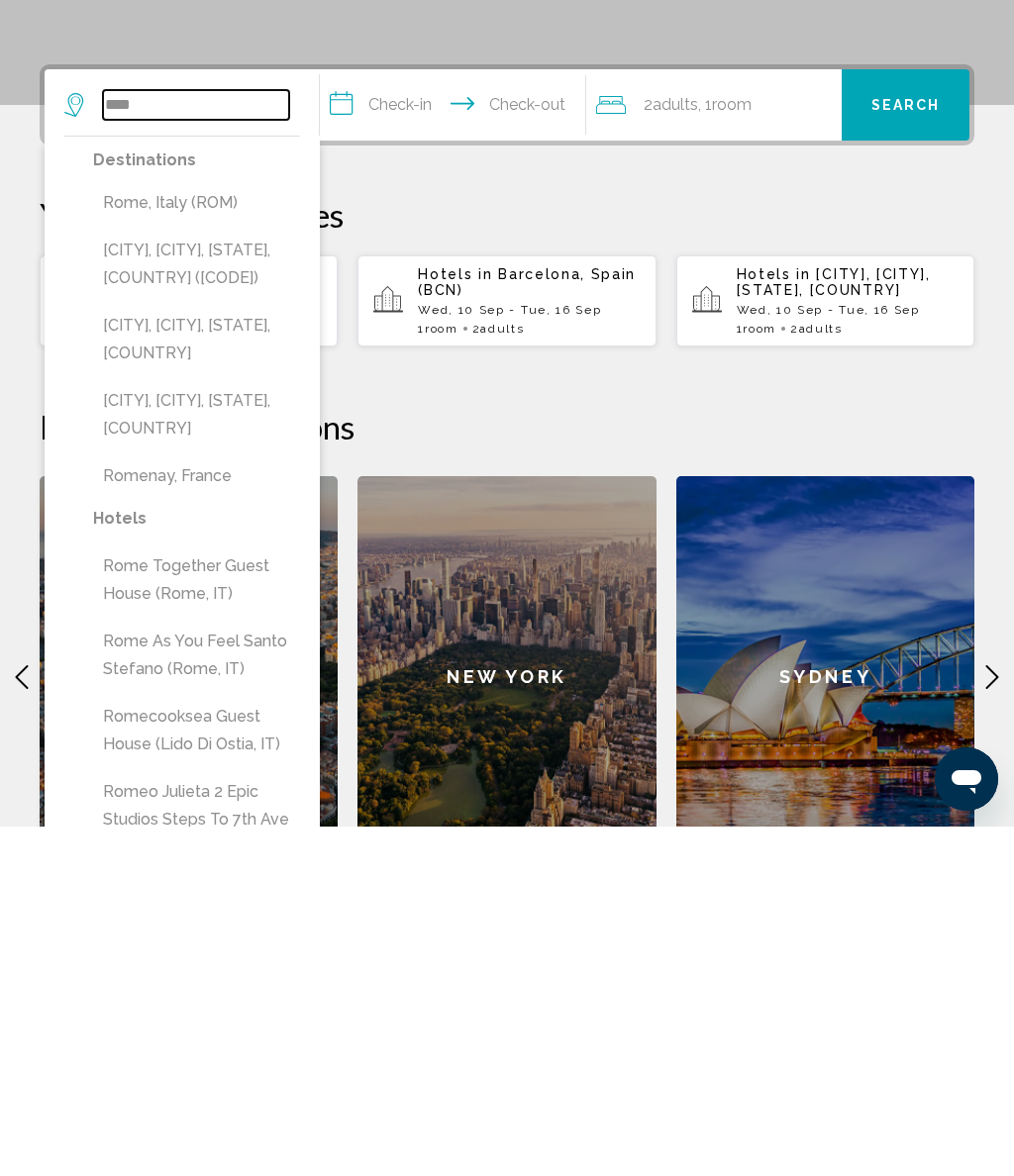 type on "**********" 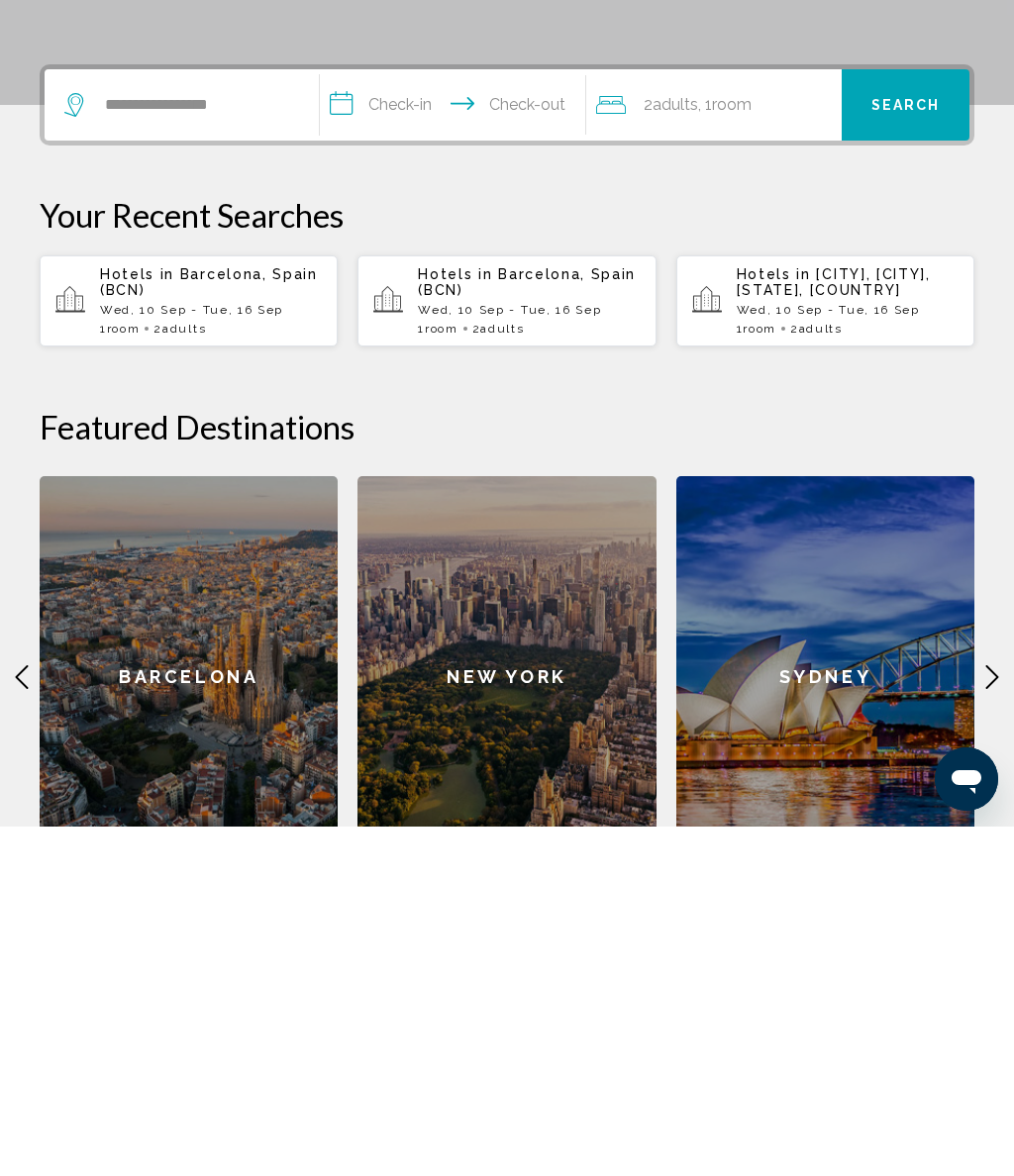 click on "**********" at bounding box center [456, 457] 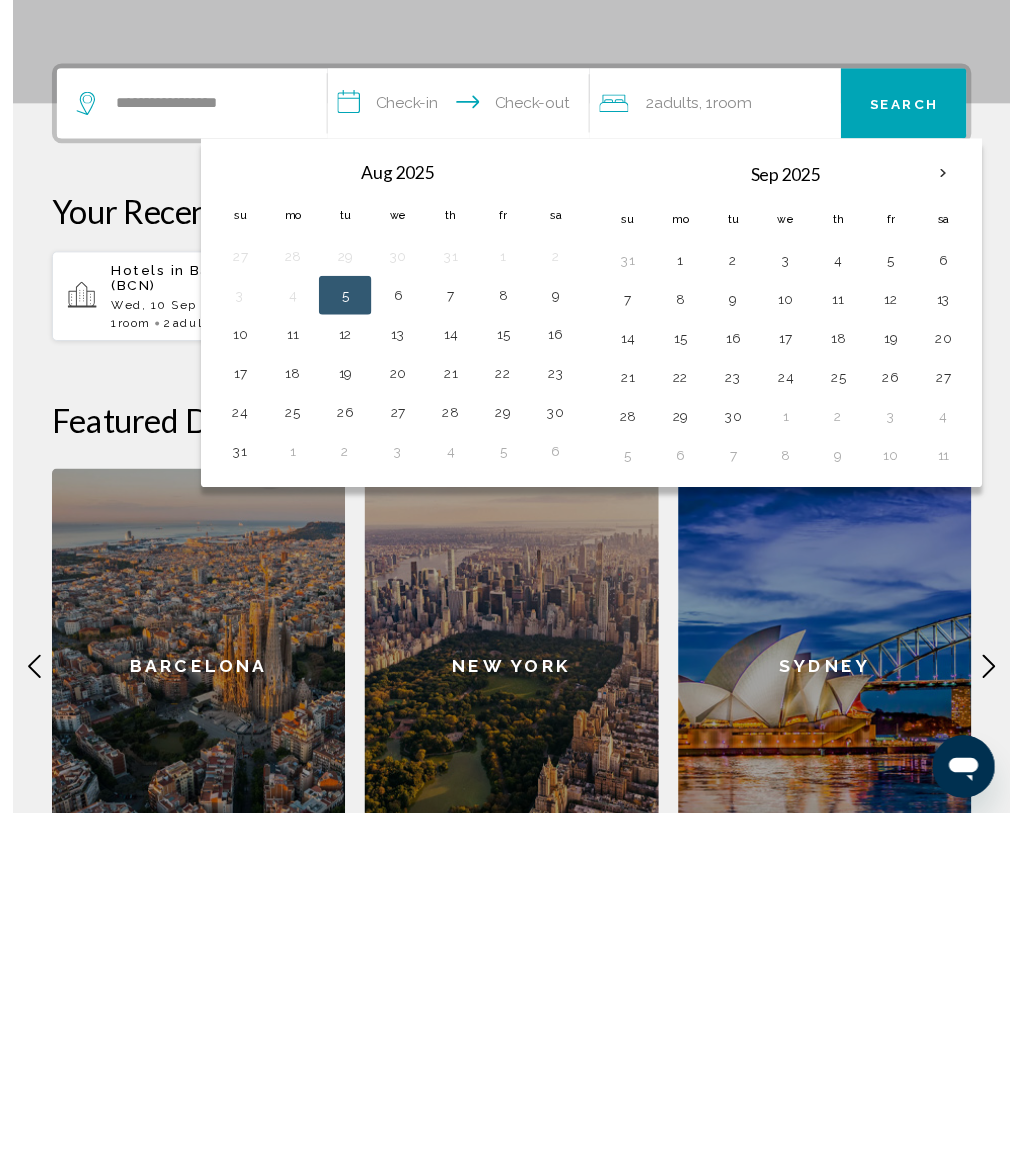 scroll, scrollTop: 494, scrollLeft: 0, axis: vertical 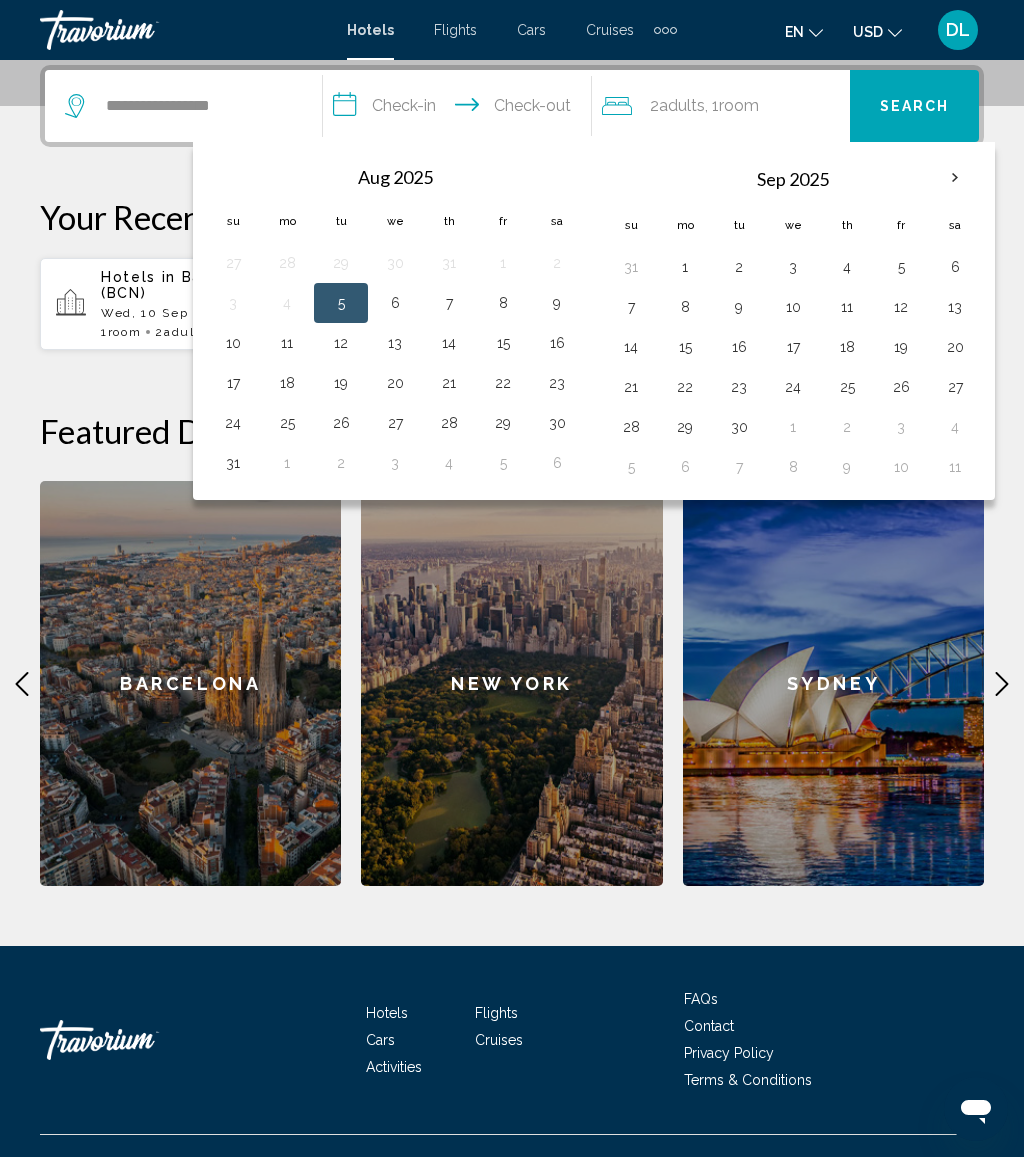 click at bounding box center [955, 178] 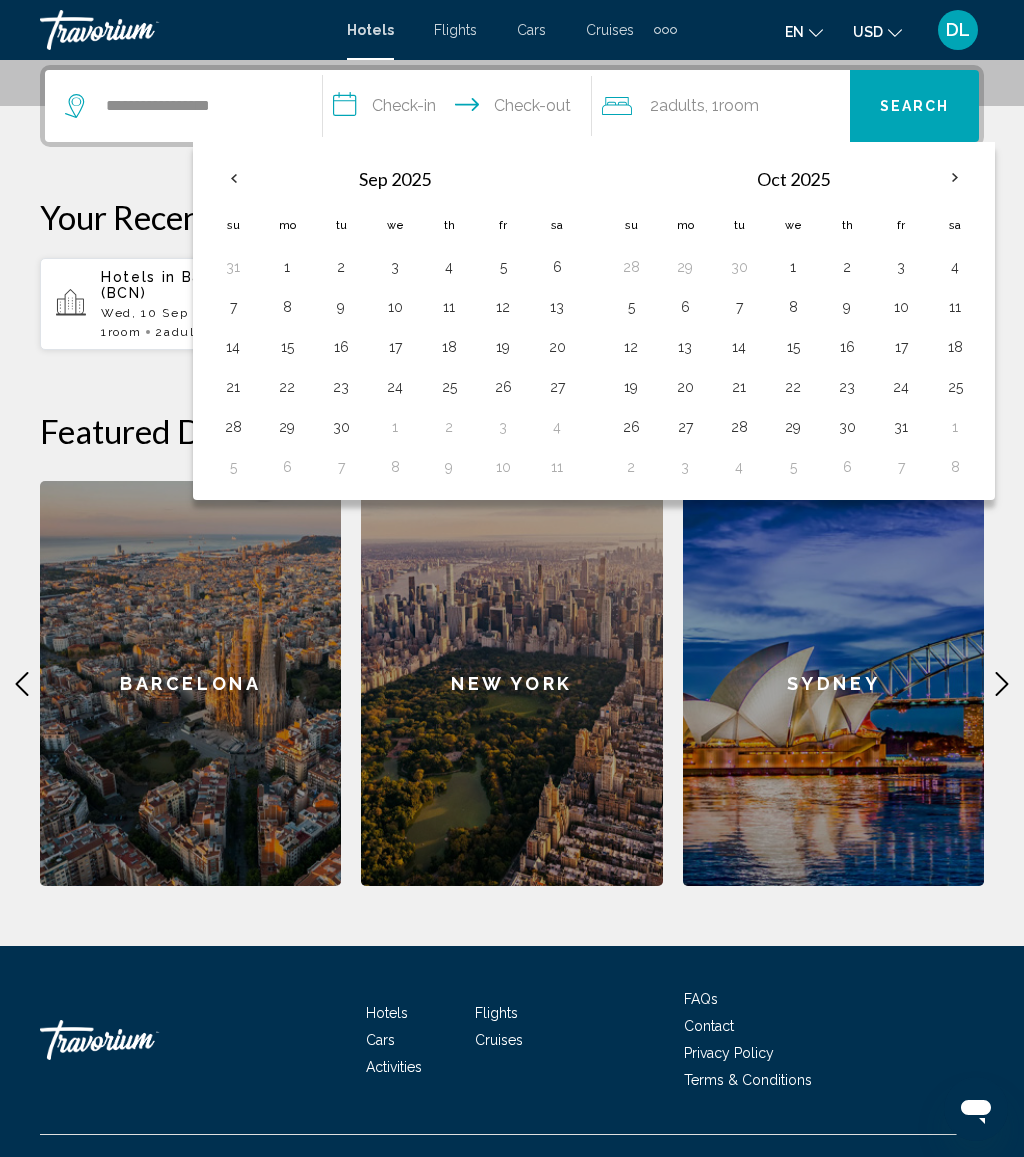 click on "20" at bounding box center (685, 387) 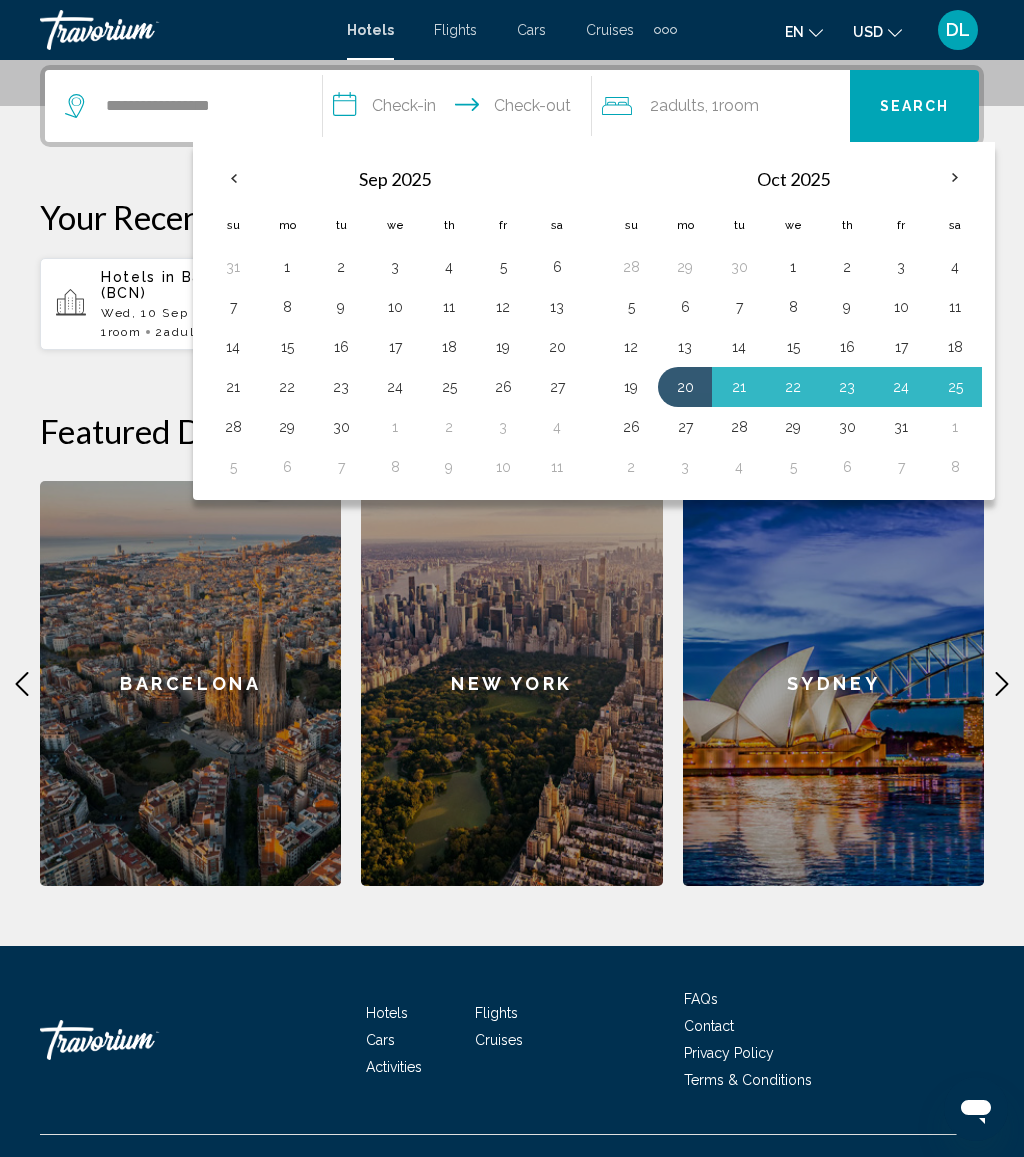 click on "26" at bounding box center [631, 427] 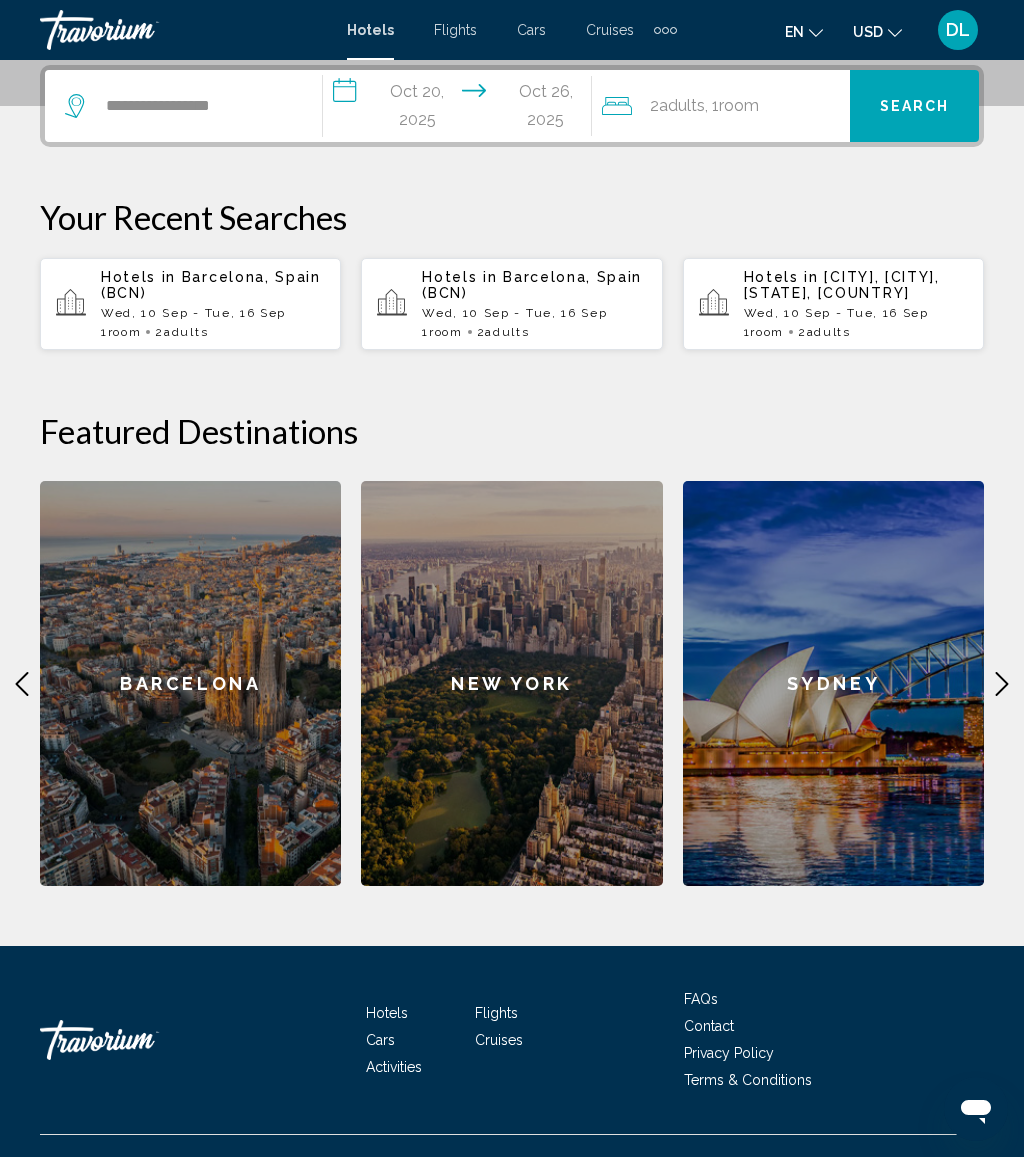 click on "Search" at bounding box center (914, 106) 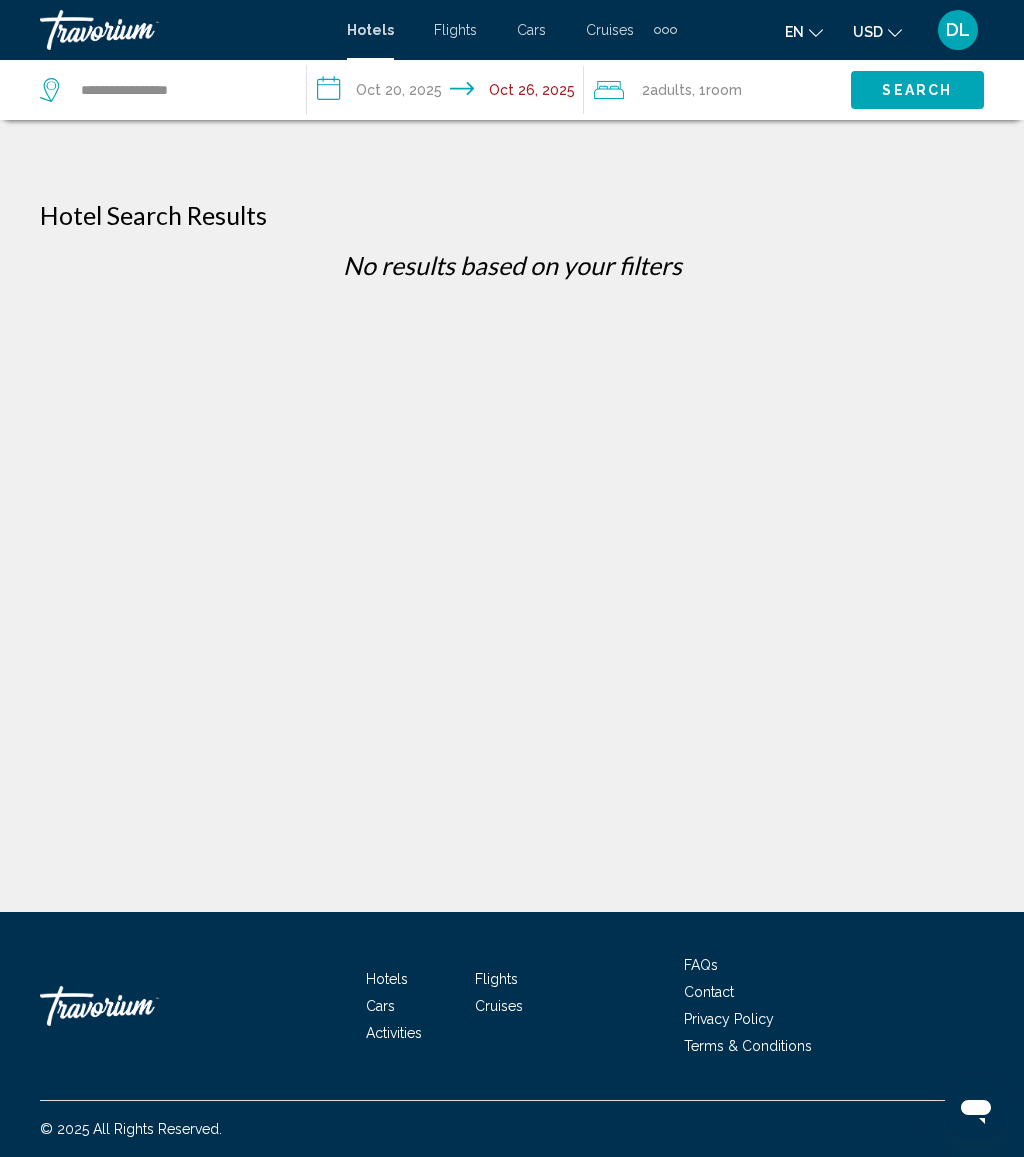 scroll, scrollTop: 0, scrollLeft: 0, axis: both 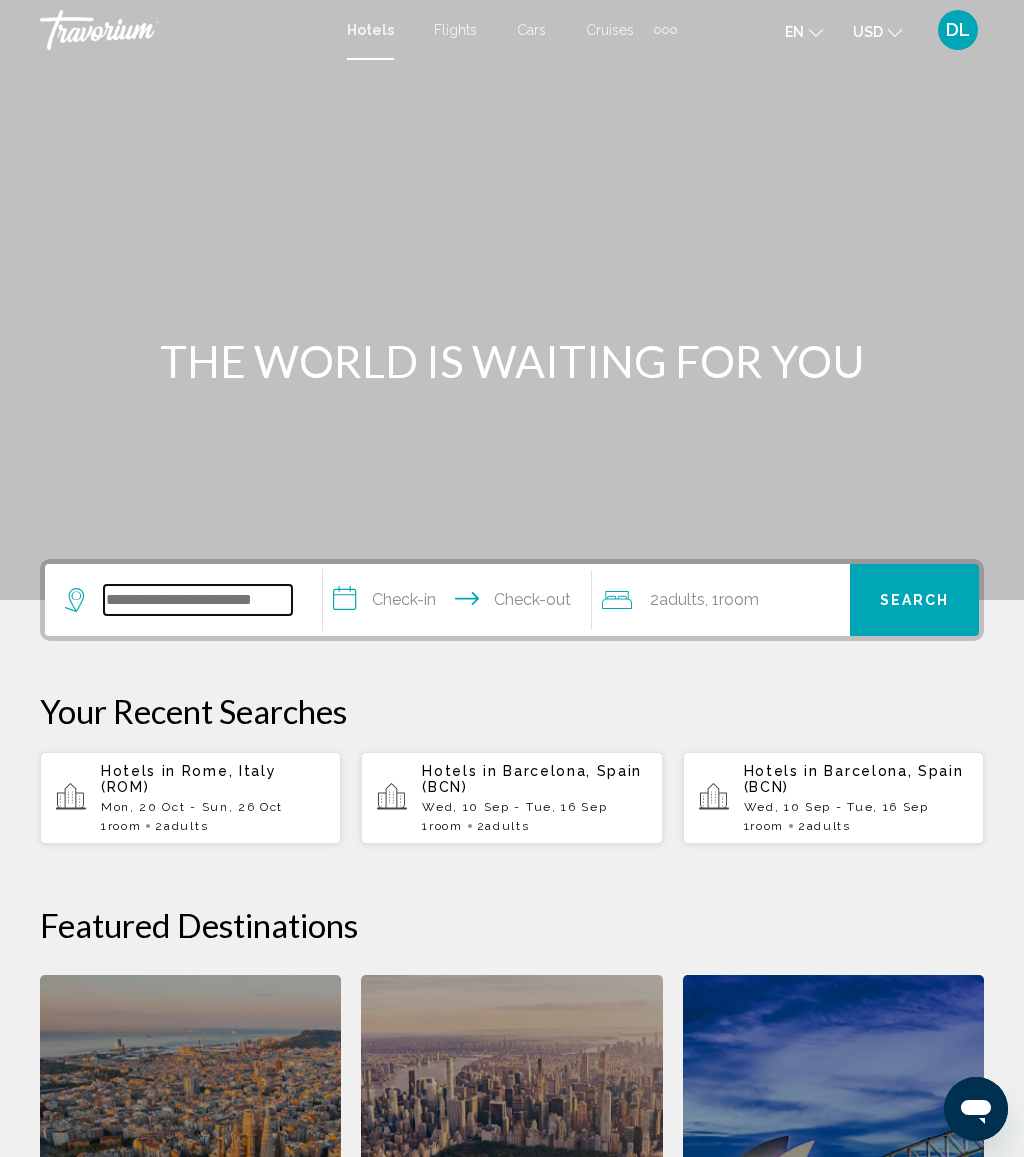 click at bounding box center [198, 600] 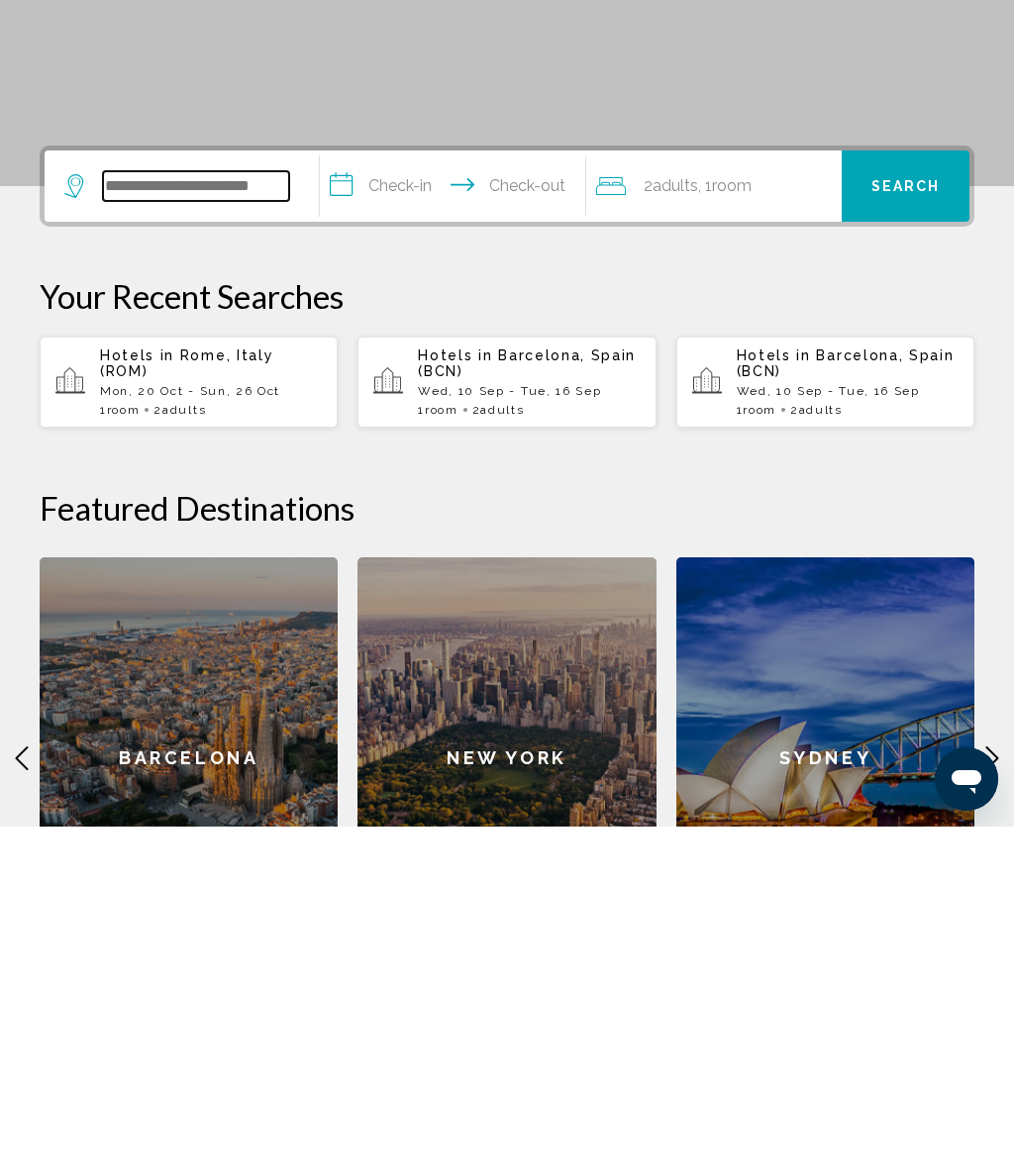 scroll, scrollTop: 140, scrollLeft: 0, axis: vertical 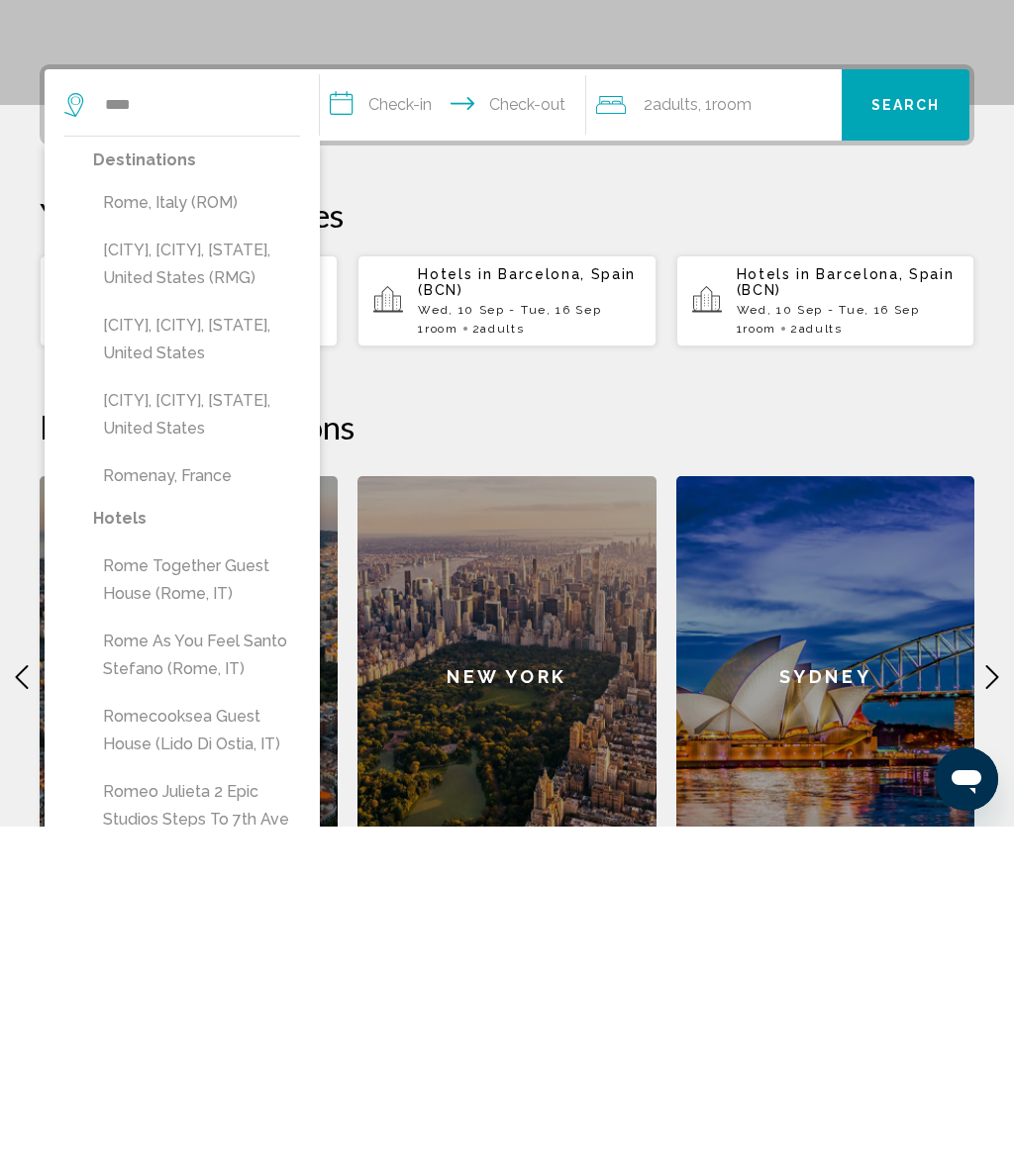 click on "Rome, Italy (ROM)" at bounding box center (196, 552) 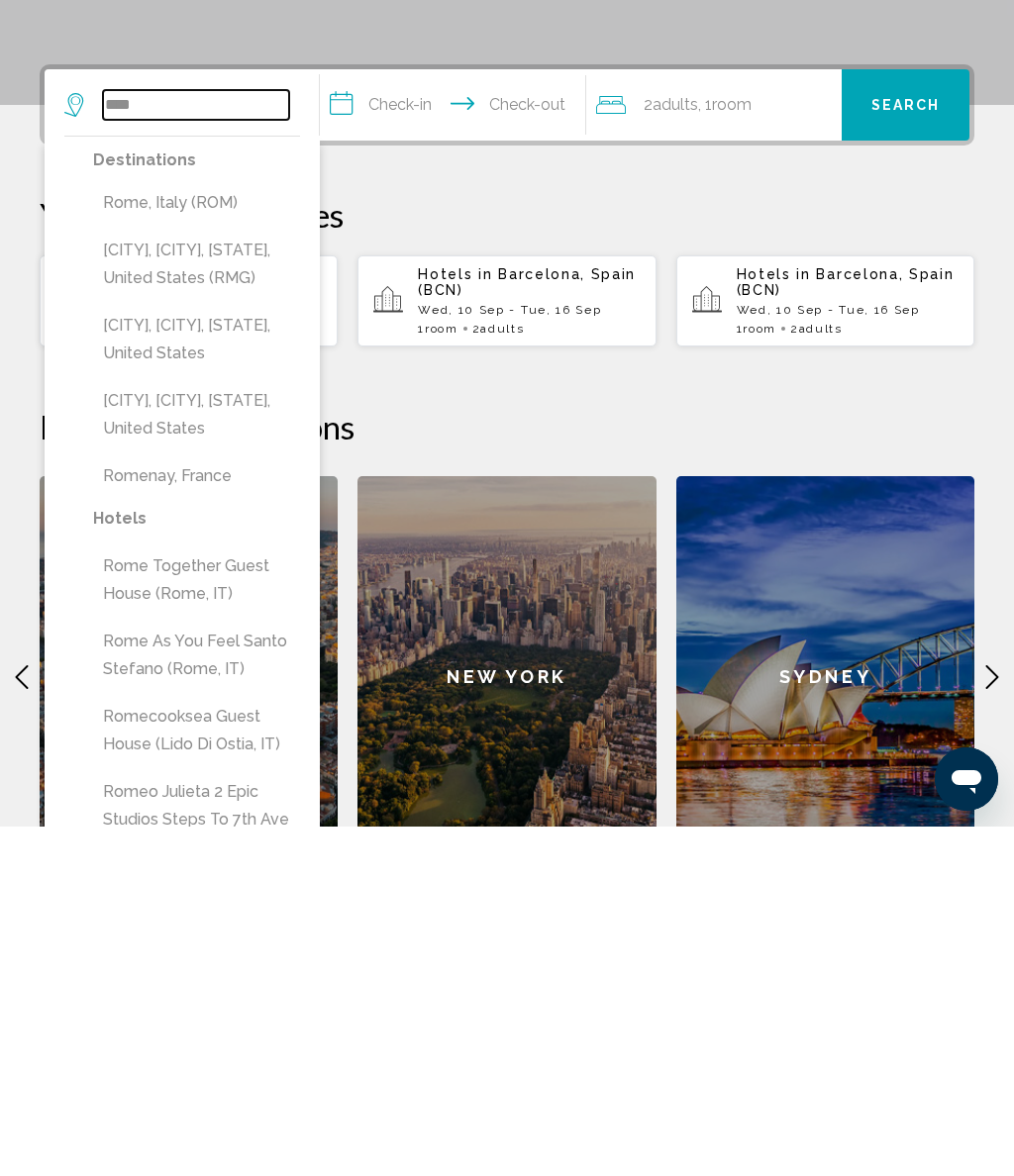 type on "**********" 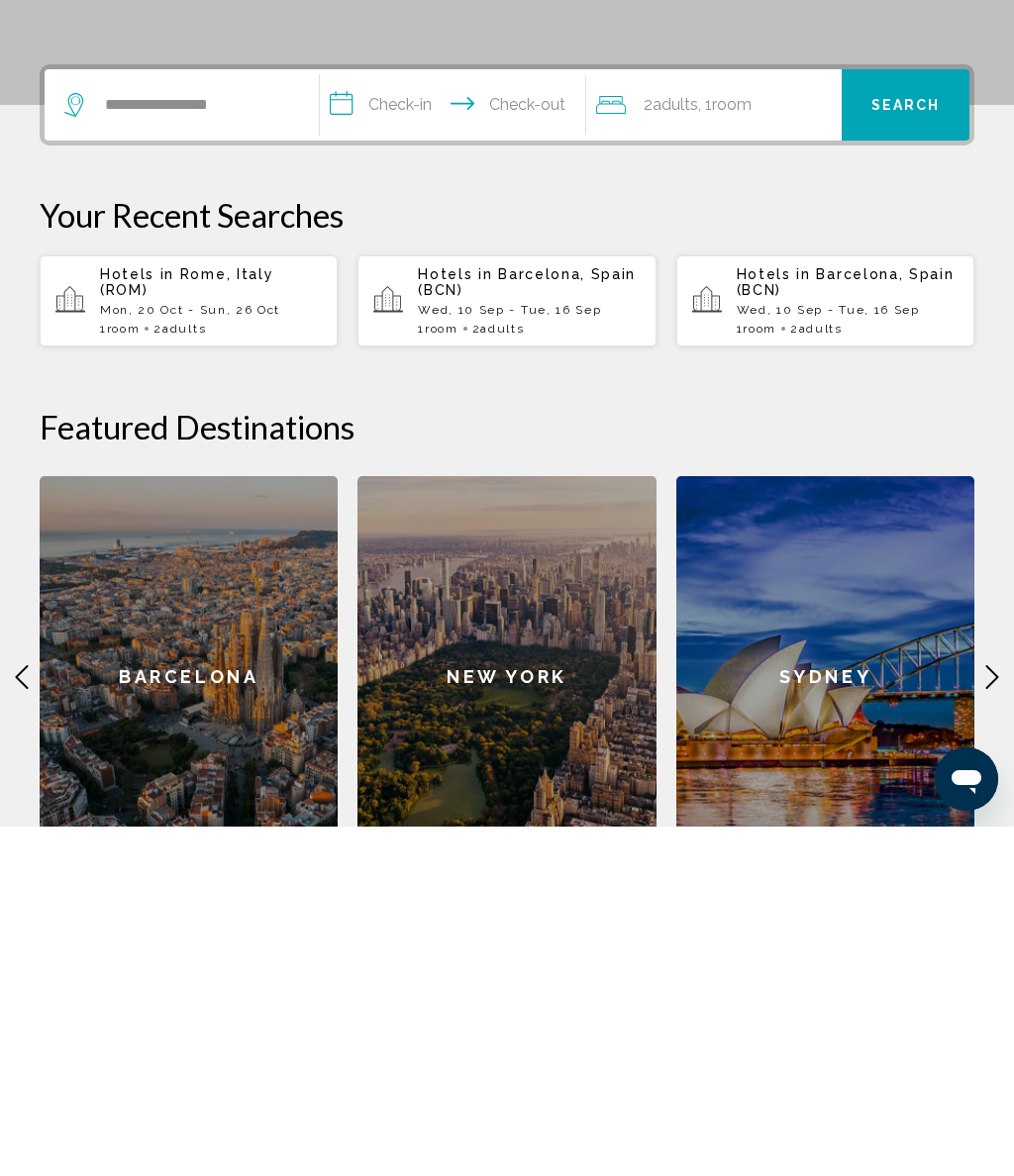 click on "**********" at bounding box center [456, 457] 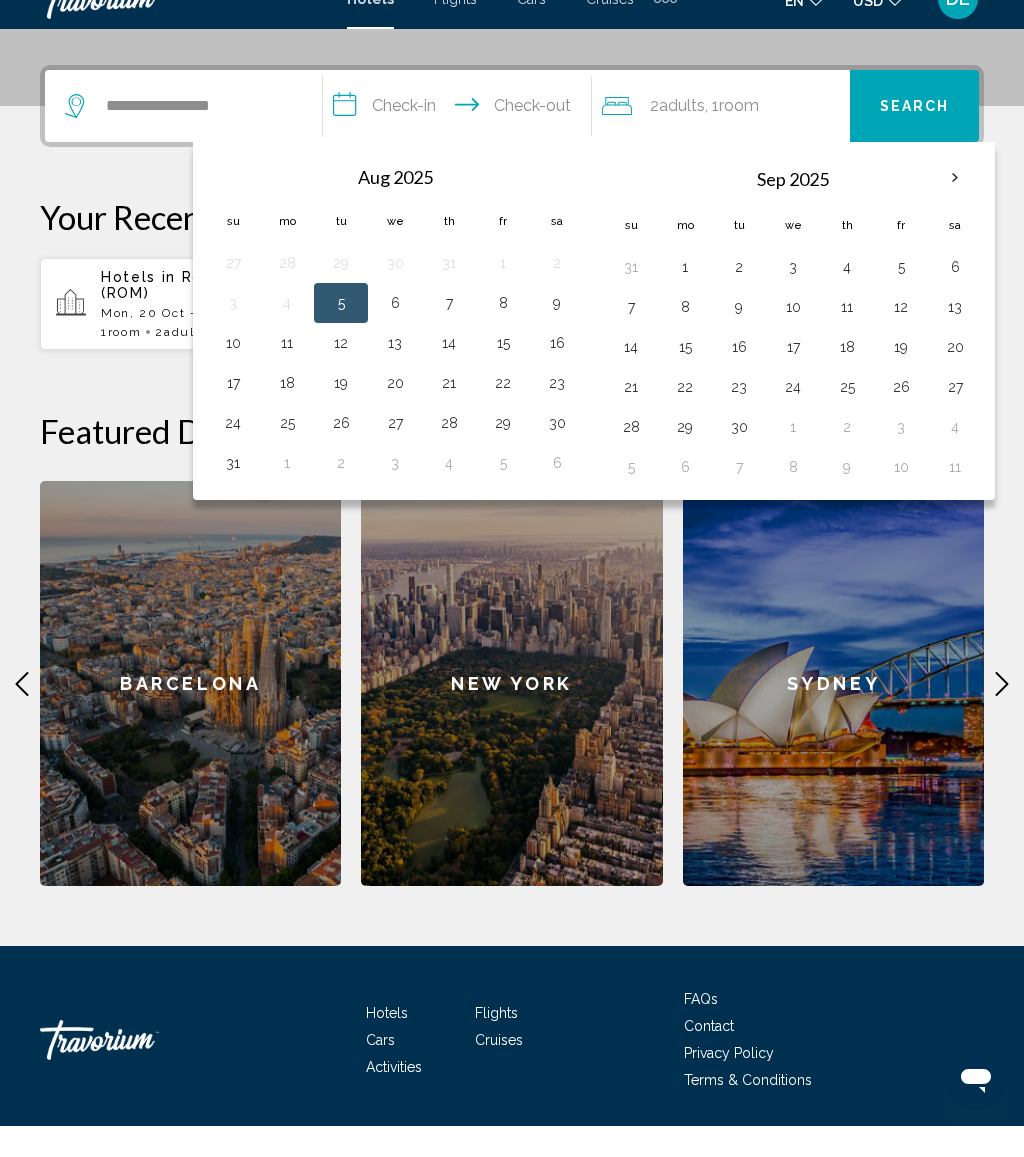 scroll, scrollTop: 494, scrollLeft: 0, axis: vertical 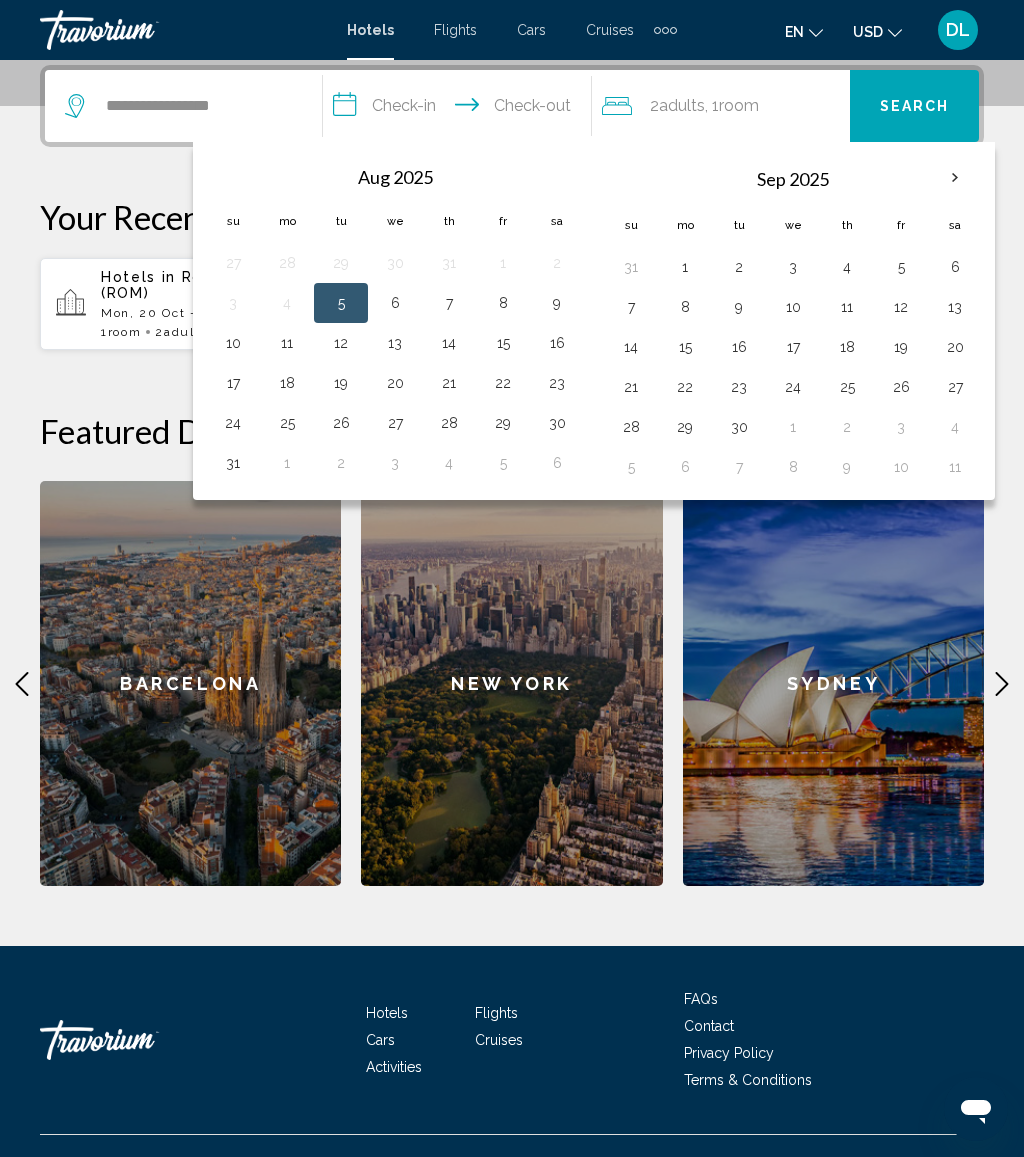 click at bounding box center (955, 178) 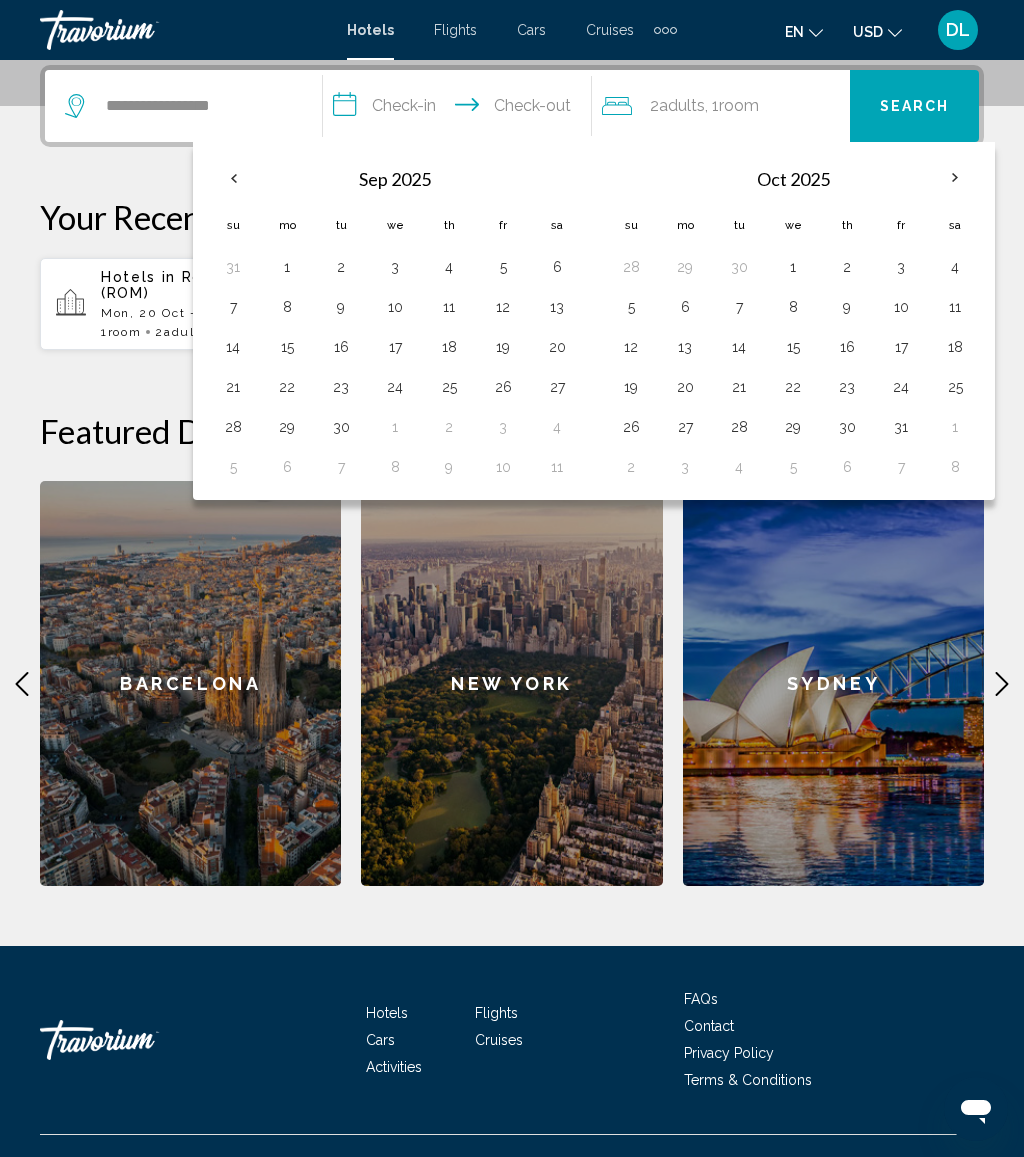 click on "16" at bounding box center (847, 347) 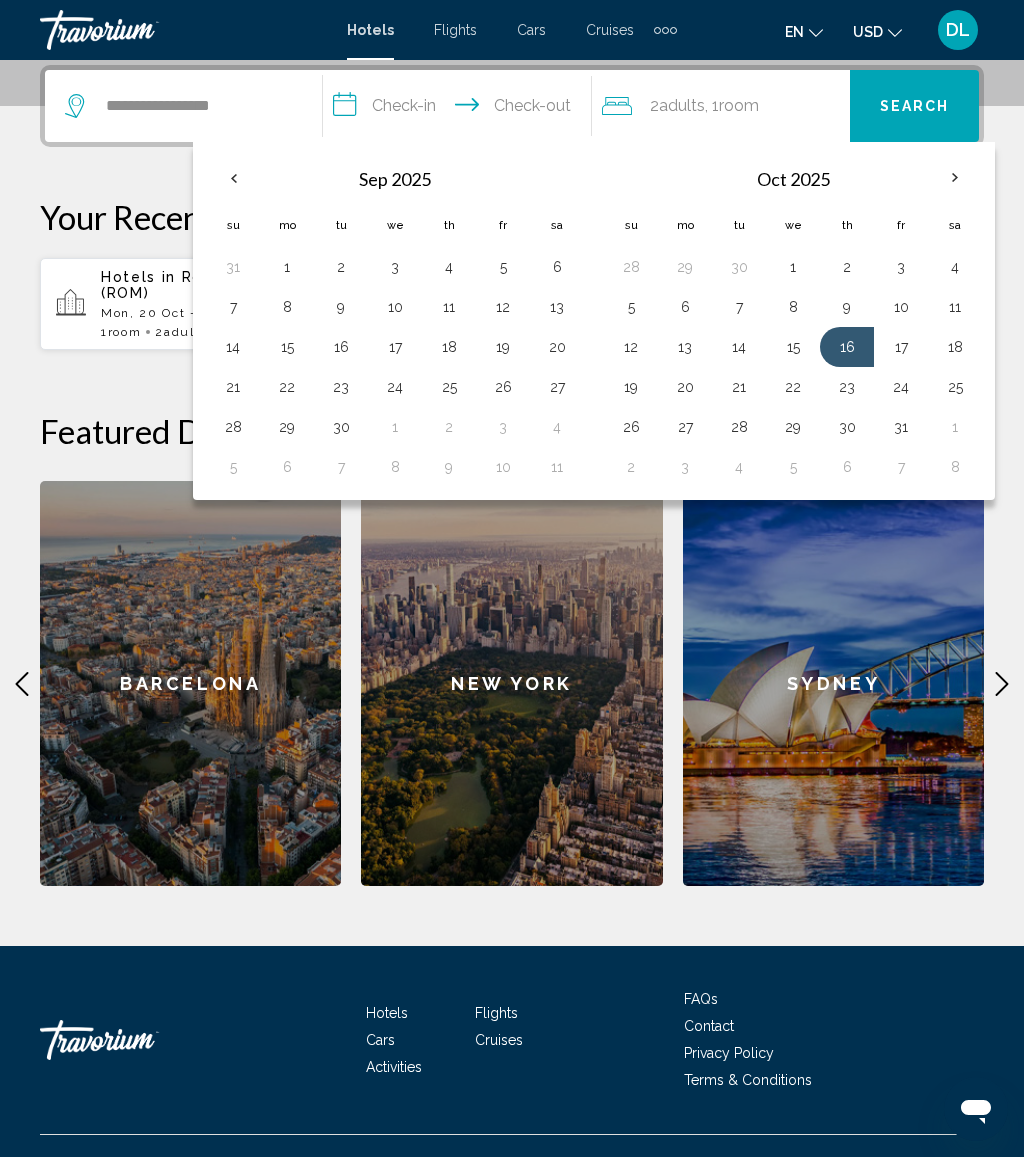 click on "22" at bounding box center [793, 387] 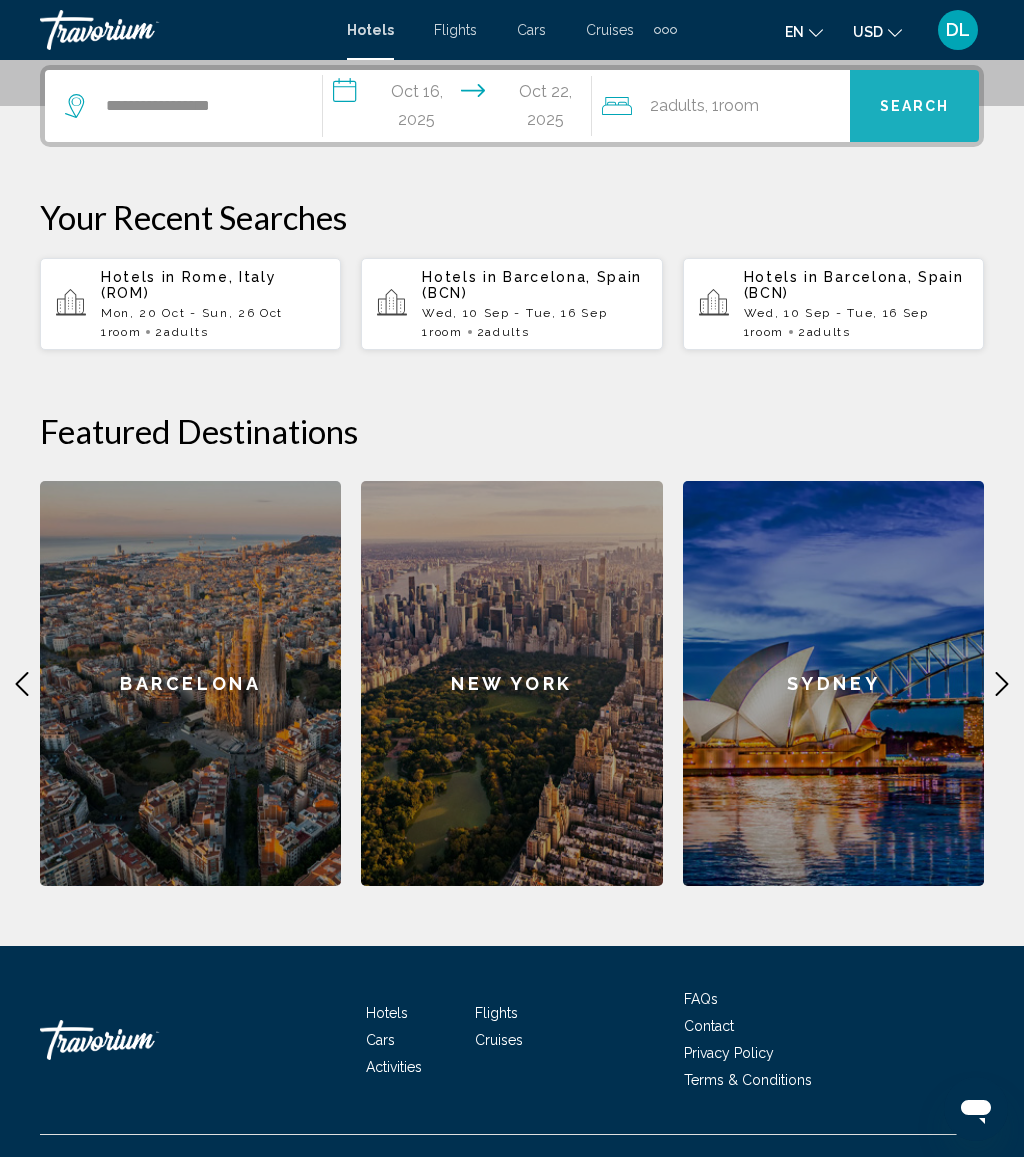 click on "Search" at bounding box center (915, 107) 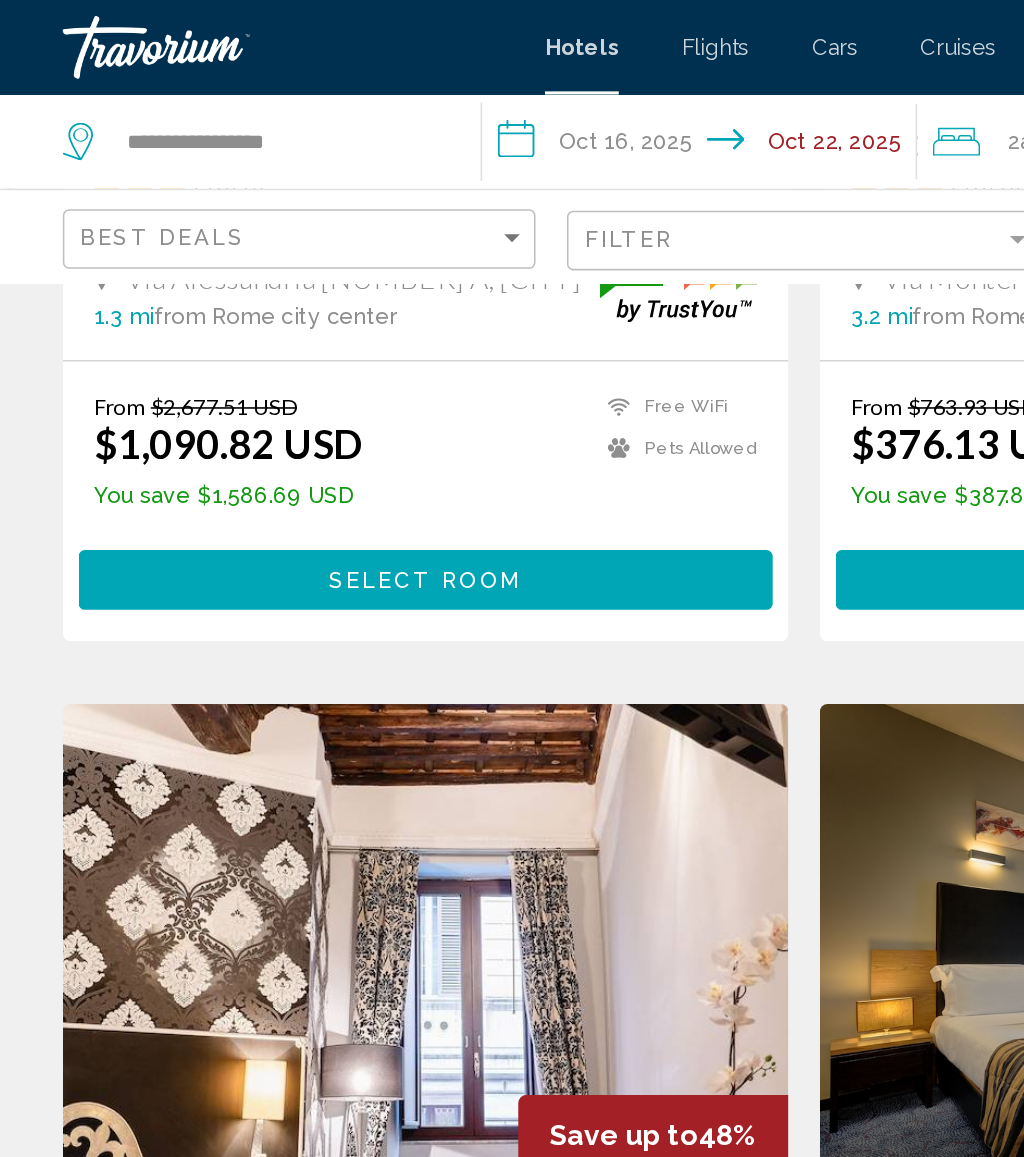 scroll, scrollTop: 515, scrollLeft: 0, axis: vertical 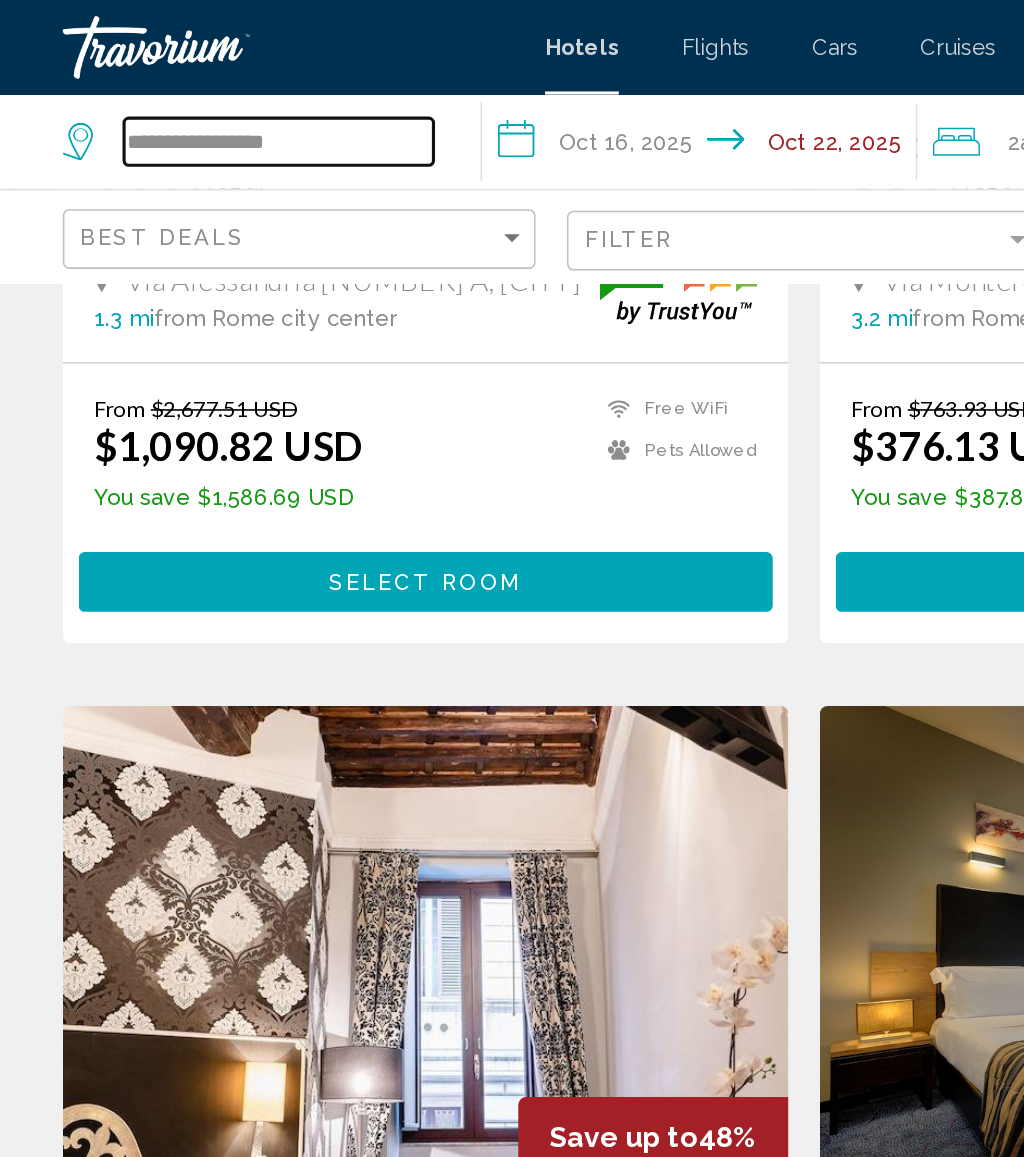 click on "**********" at bounding box center [177, 90] 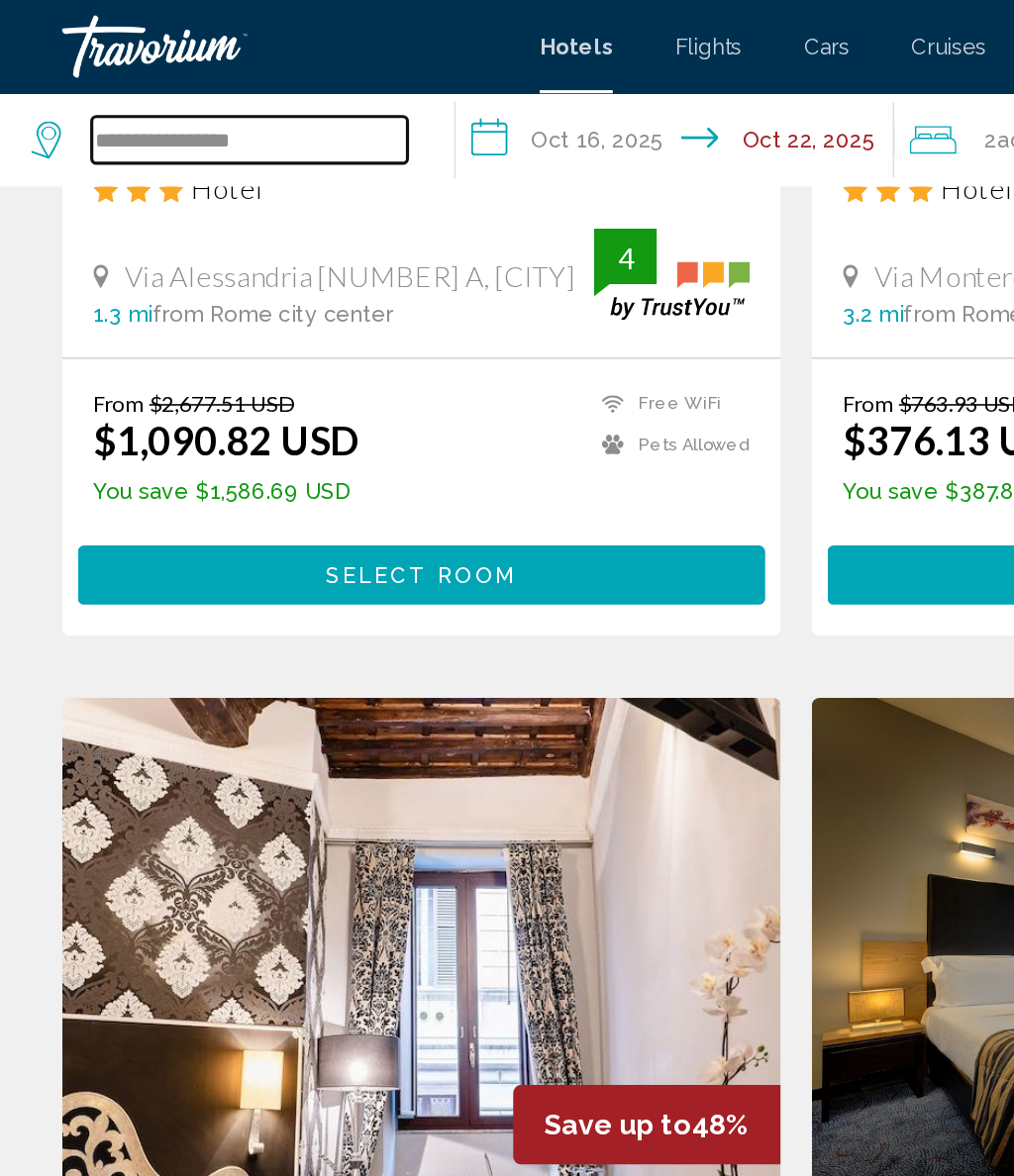 scroll, scrollTop: 510, scrollLeft: 0, axis: vertical 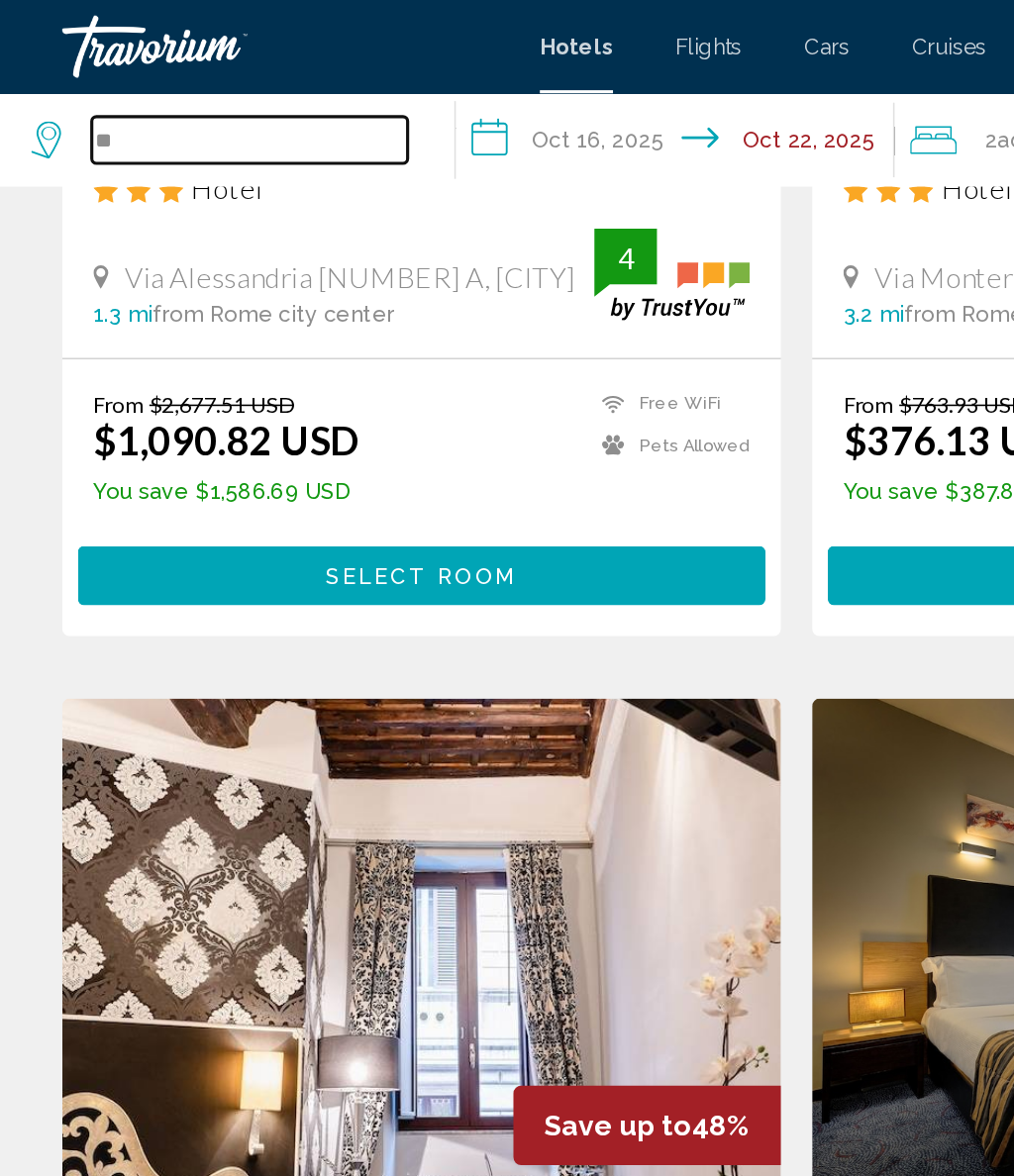 type on "*" 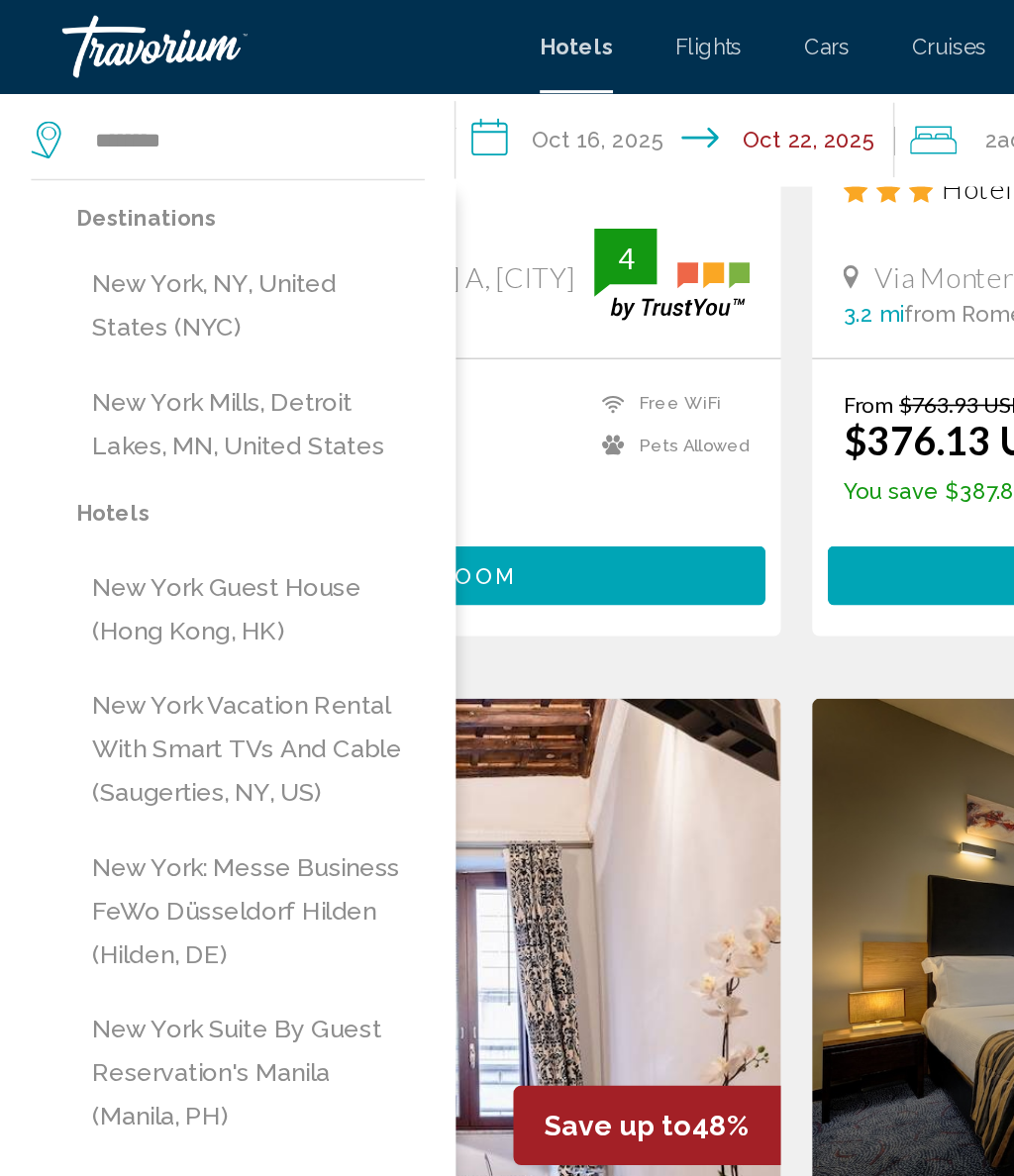 click on "New York, NY, United States (NYC)" at bounding box center [159, 195] 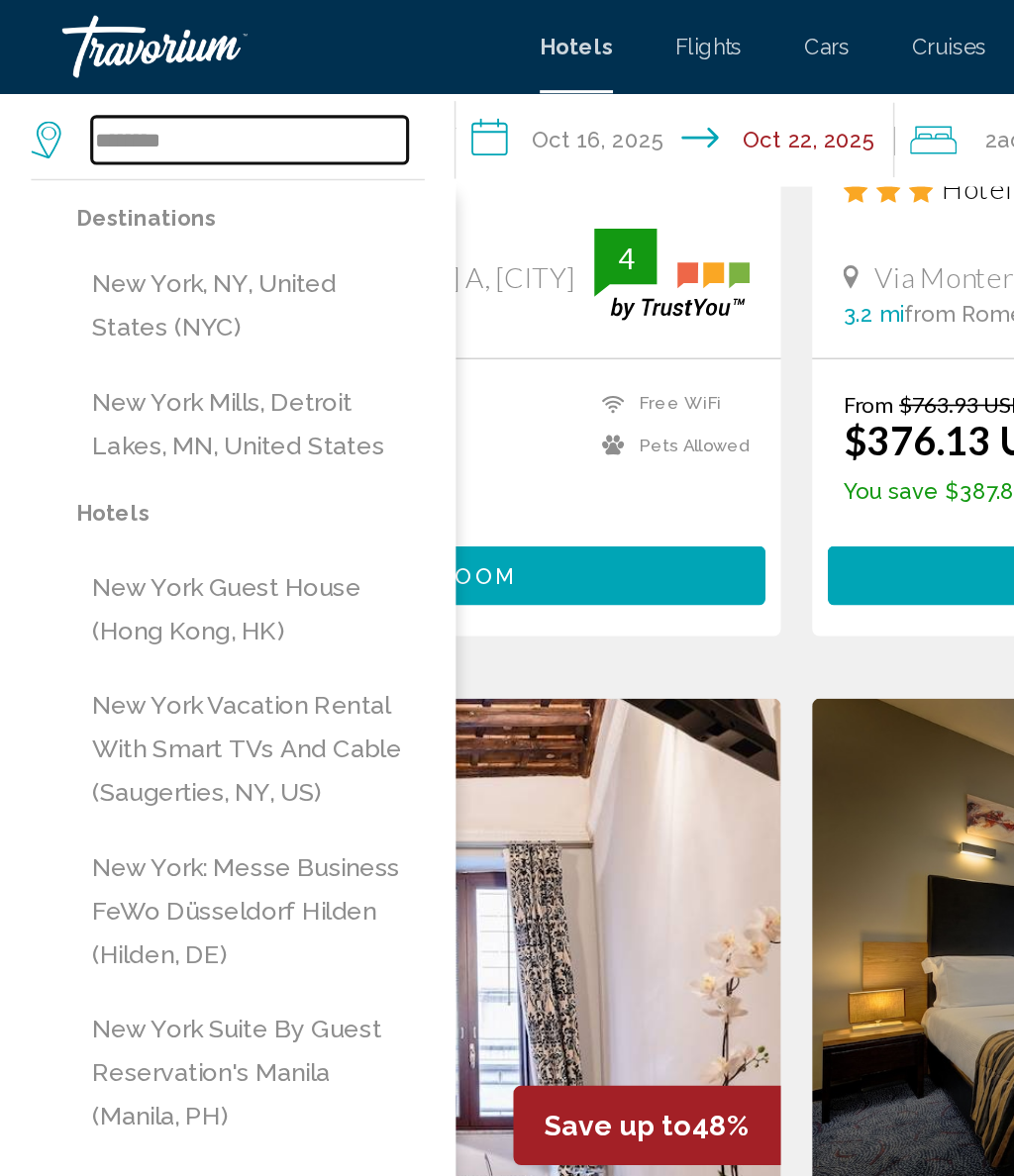 type on "**********" 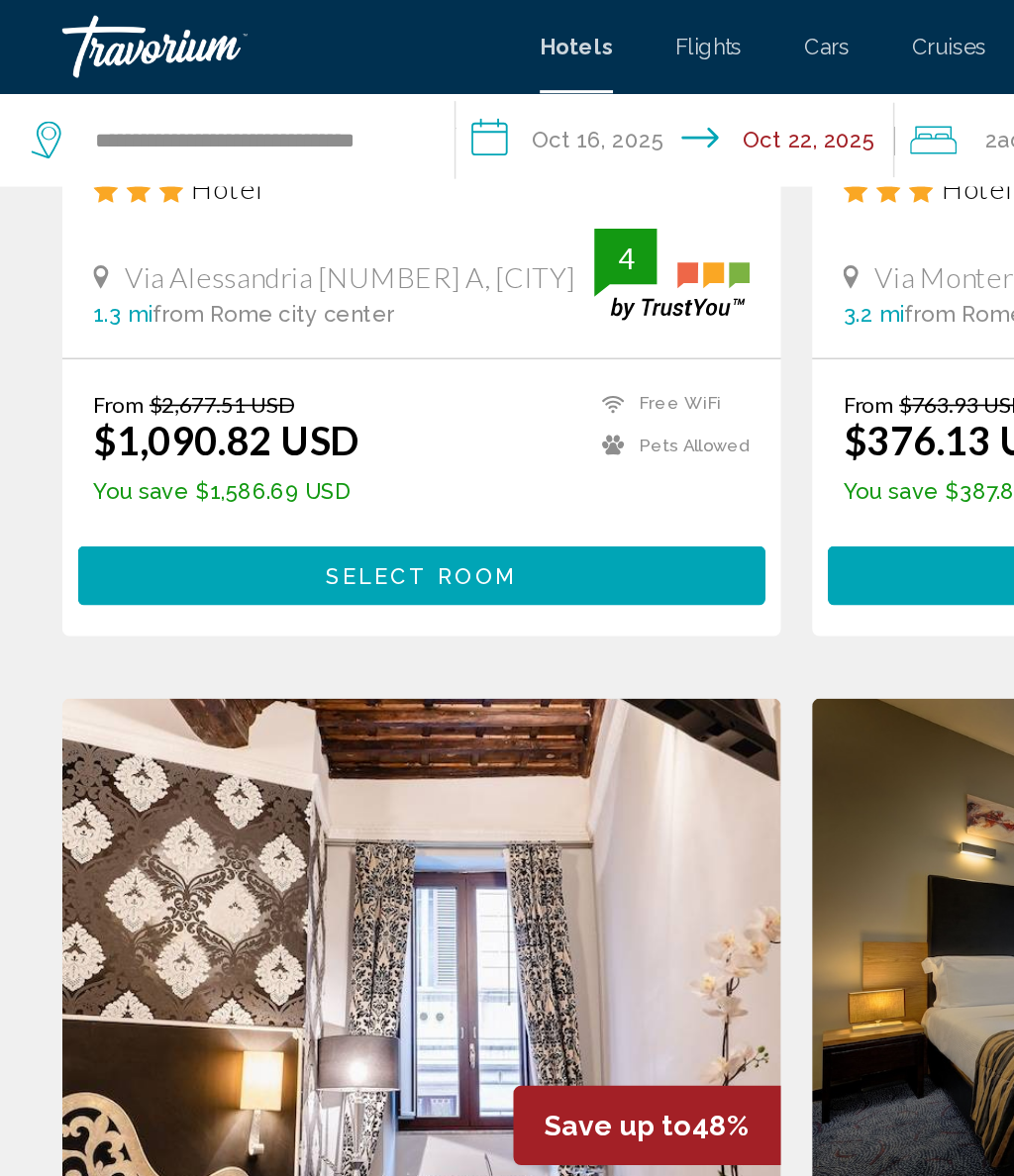 click on "**********" at bounding box center [434, 92] 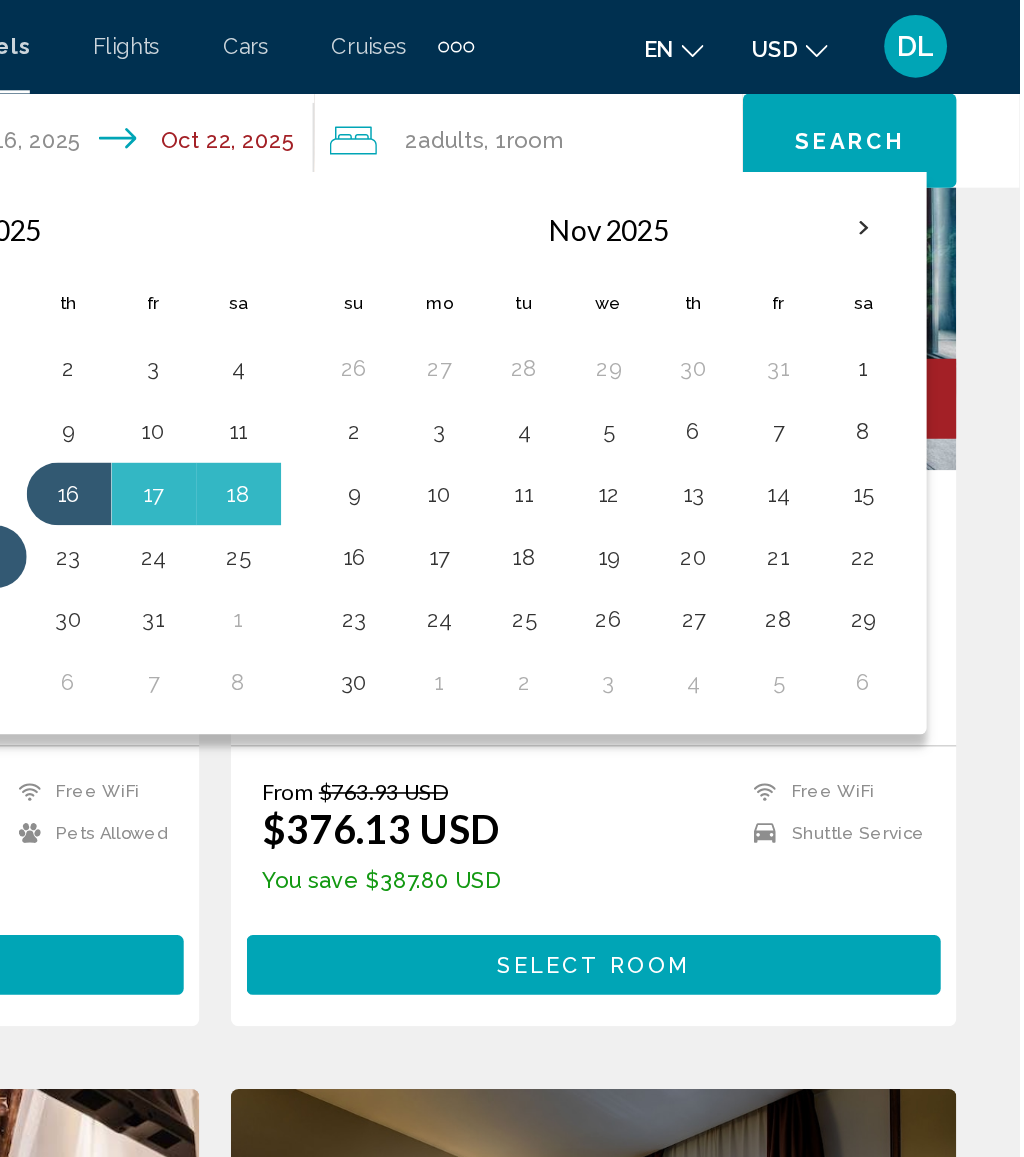 scroll, scrollTop: 262, scrollLeft: 0, axis: vertical 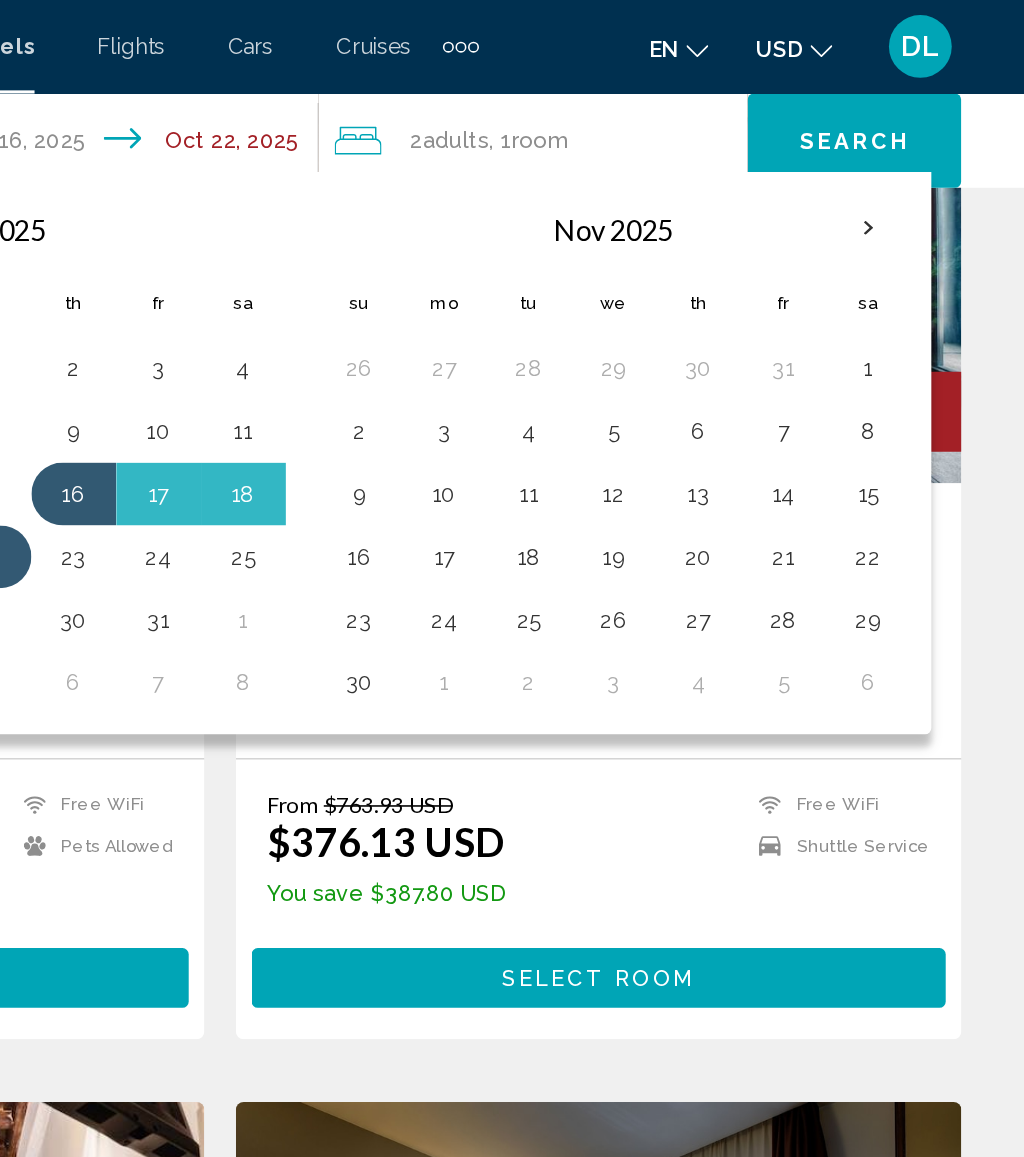 click at bounding box center (925, 146) 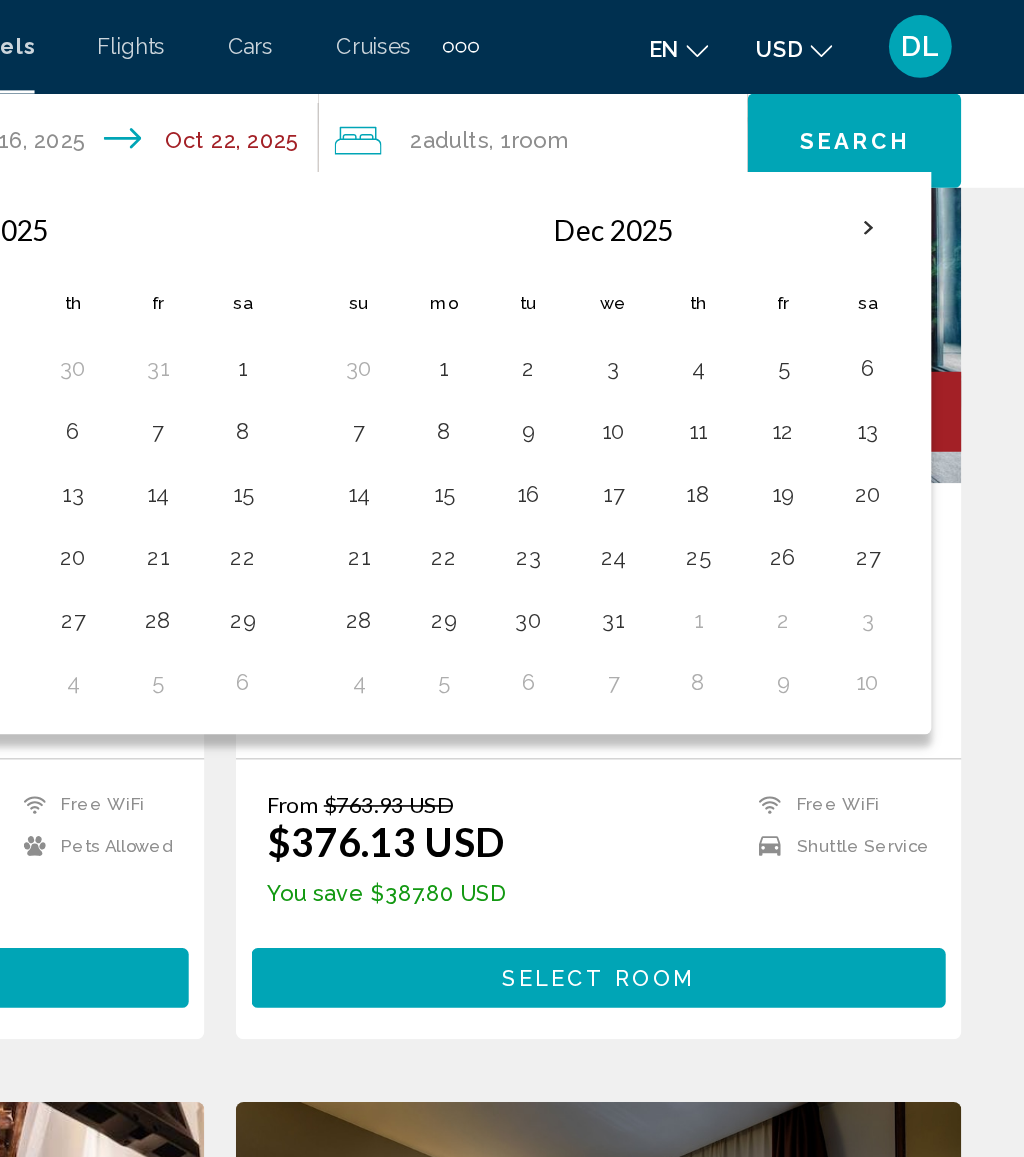 click at bounding box center [925, 146] 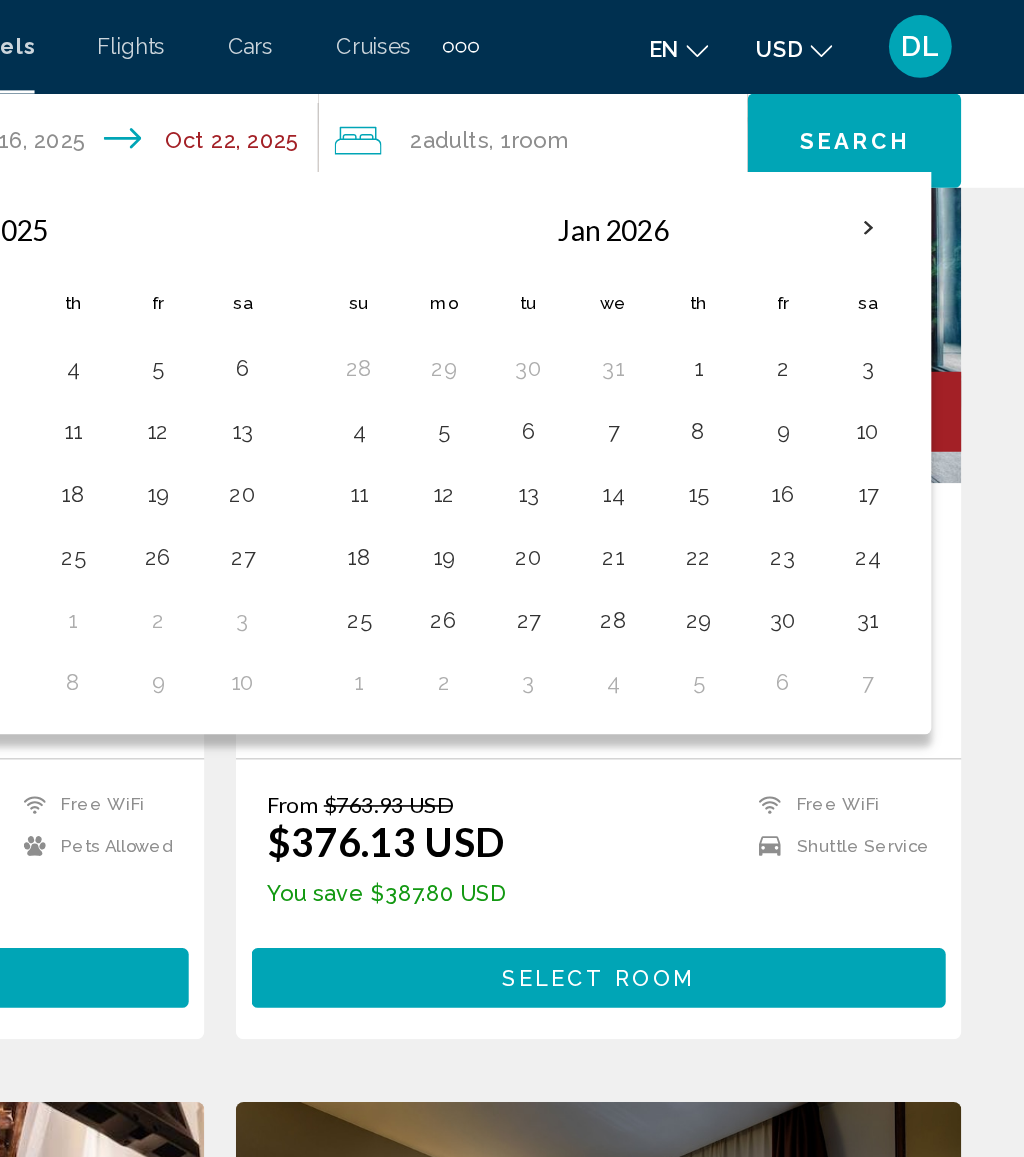click at bounding box center (925, 146) 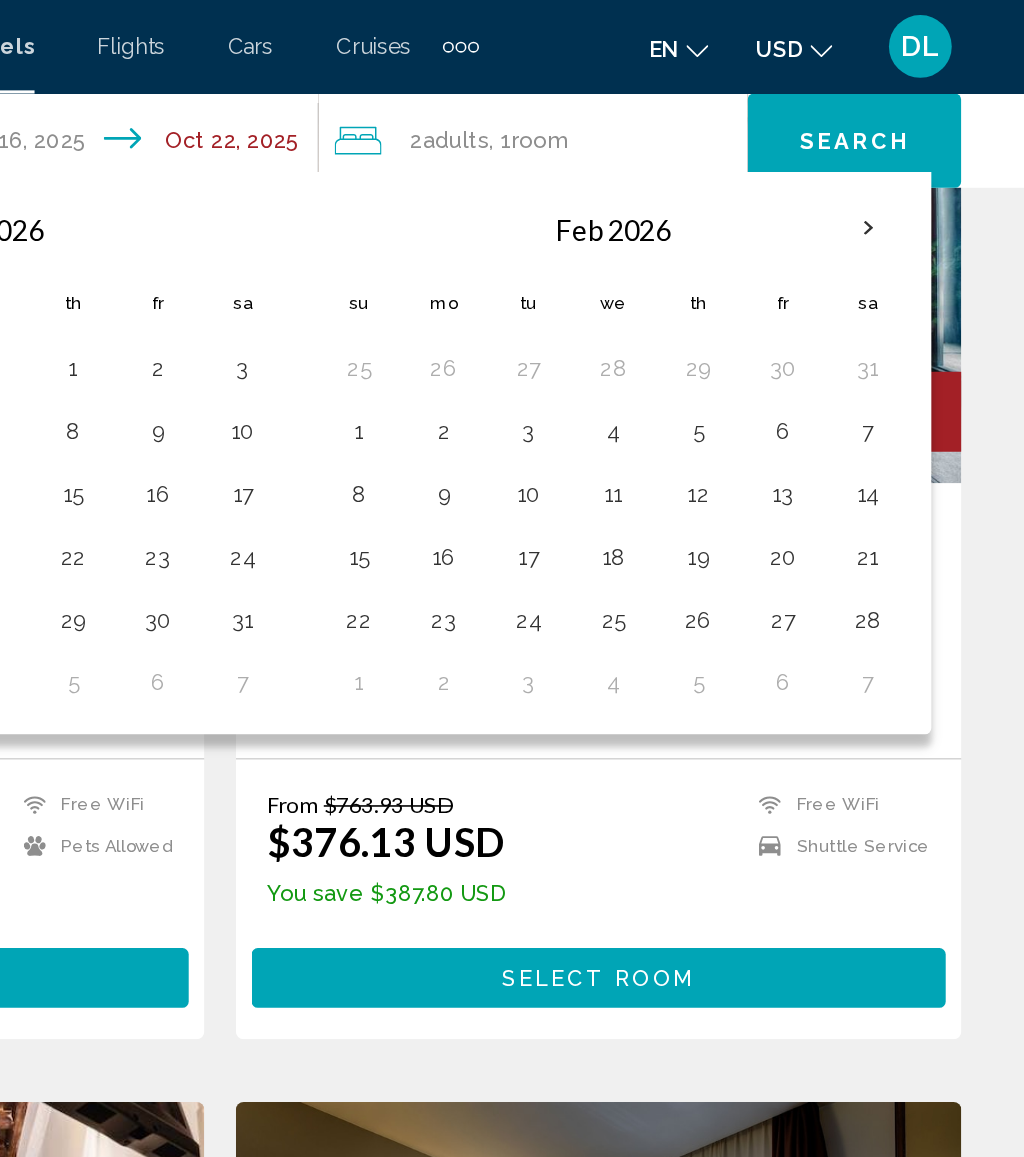 click on "10" at bounding box center [709, 315] 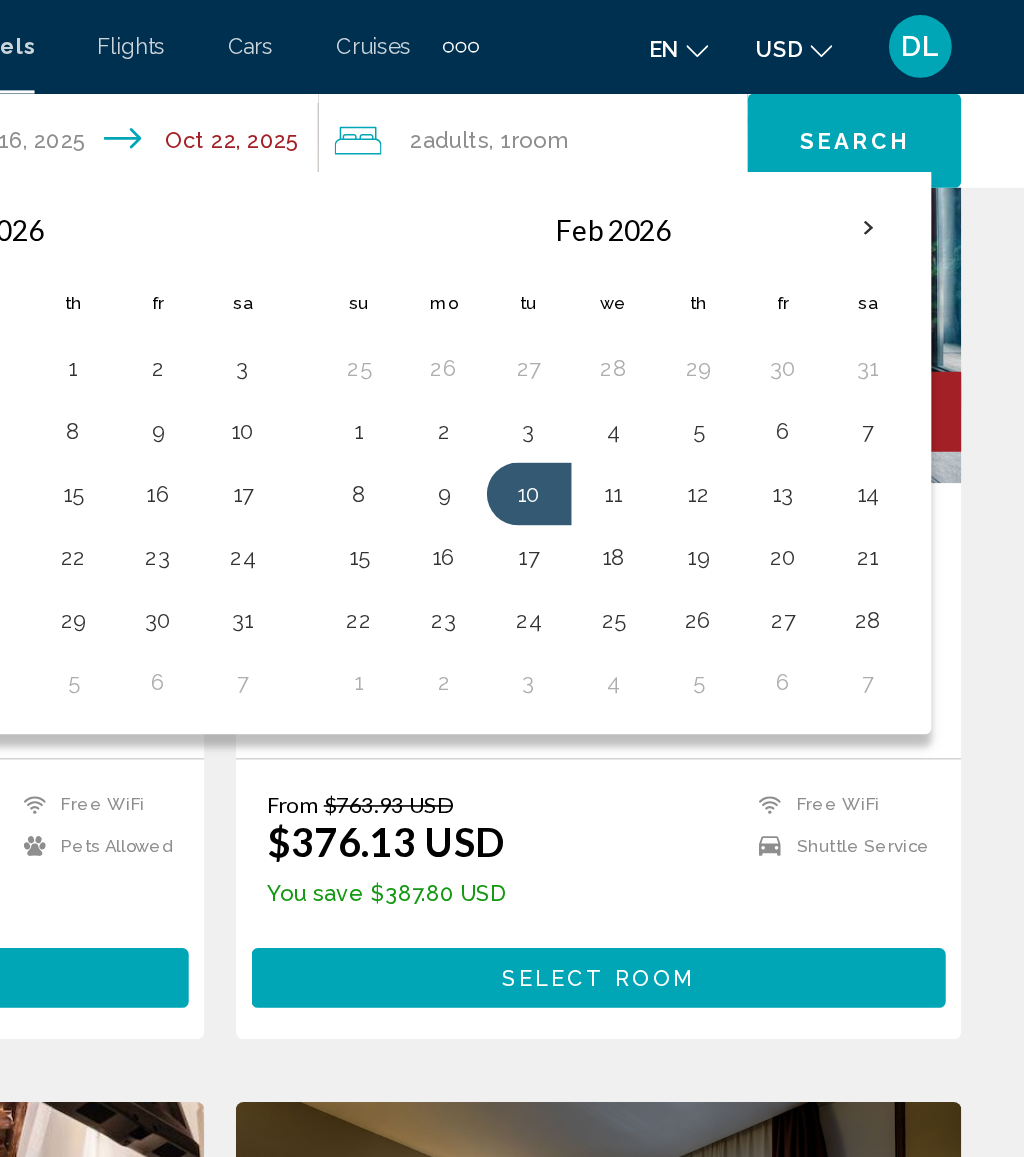 click on "12" at bounding box center (817, 315) 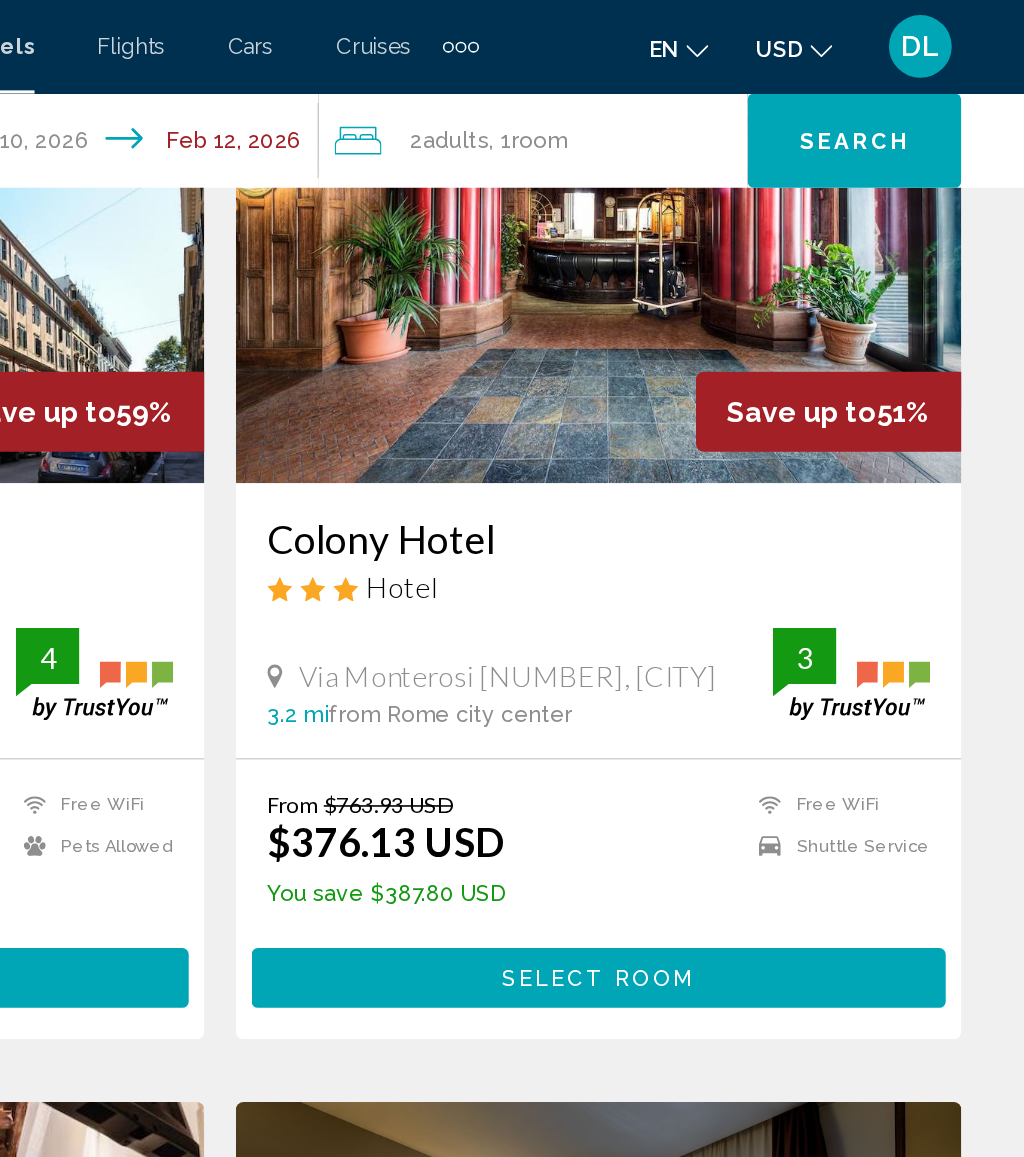 click on "Search" 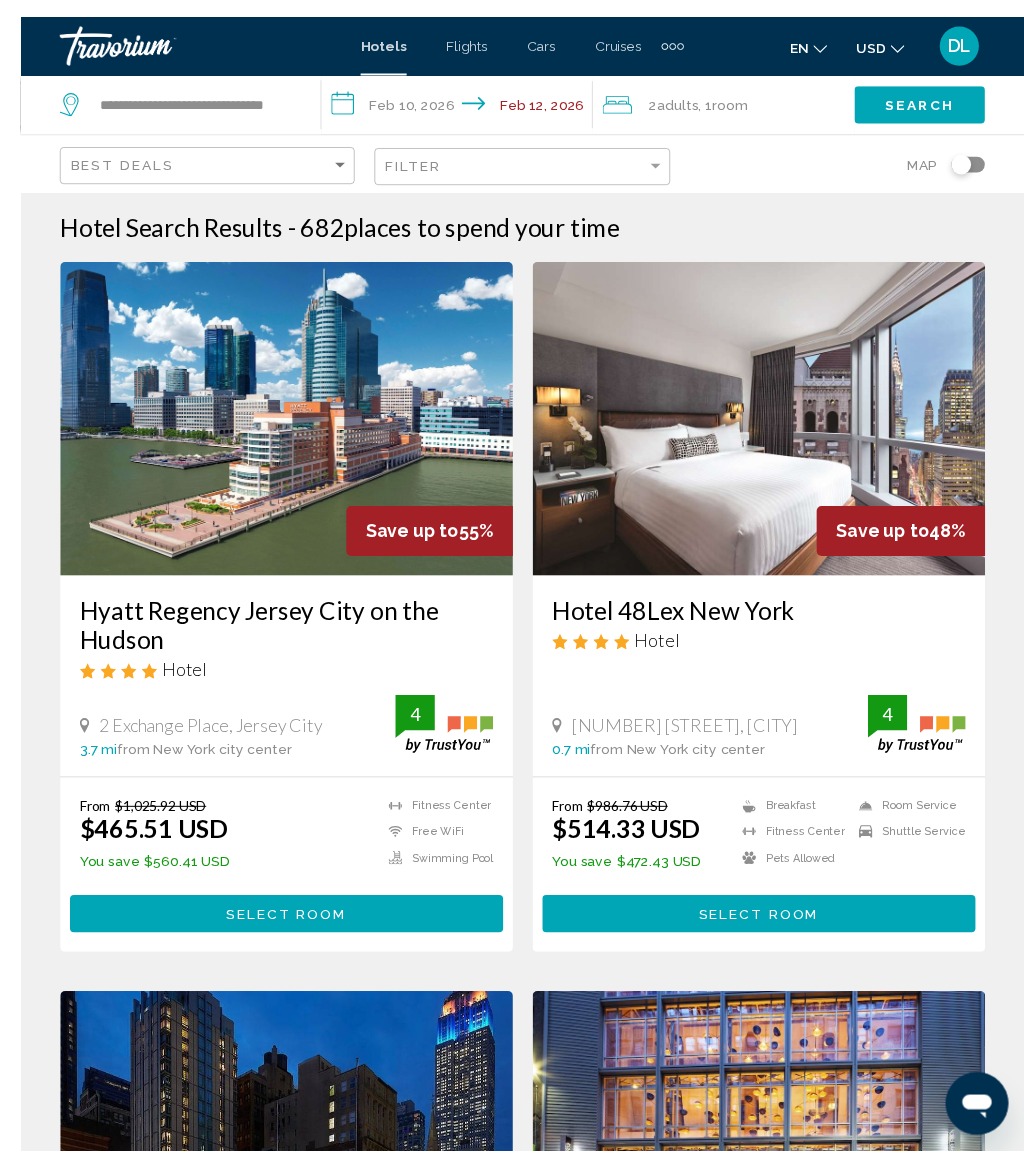 scroll, scrollTop: 5, scrollLeft: 0, axis: vertical 